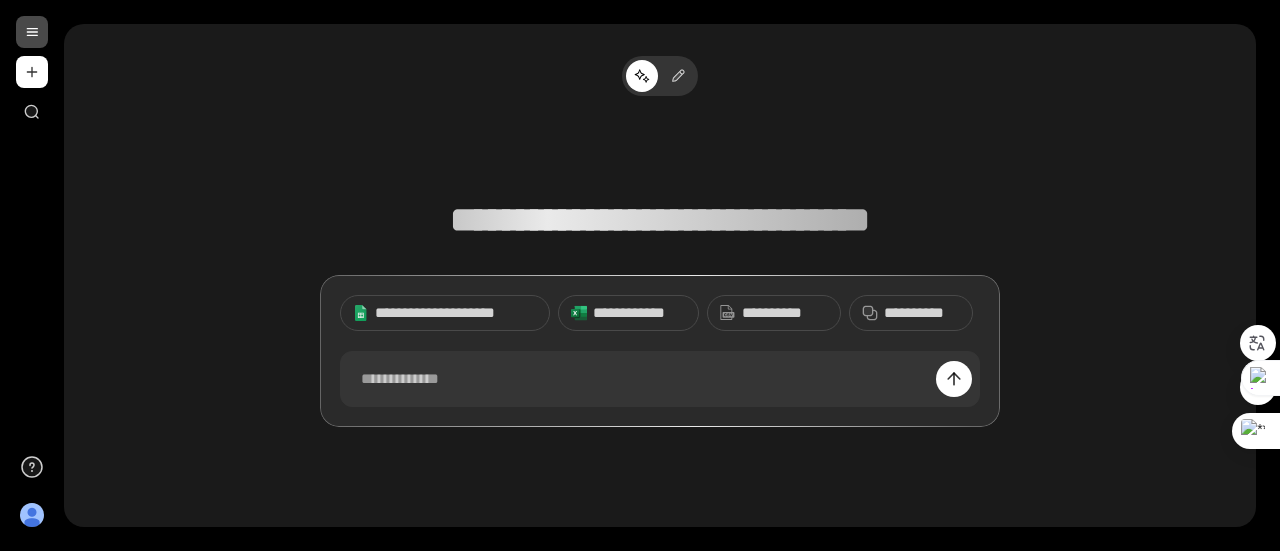 scroll, scrollTop: 0, scrollLeft: 0, axis: both 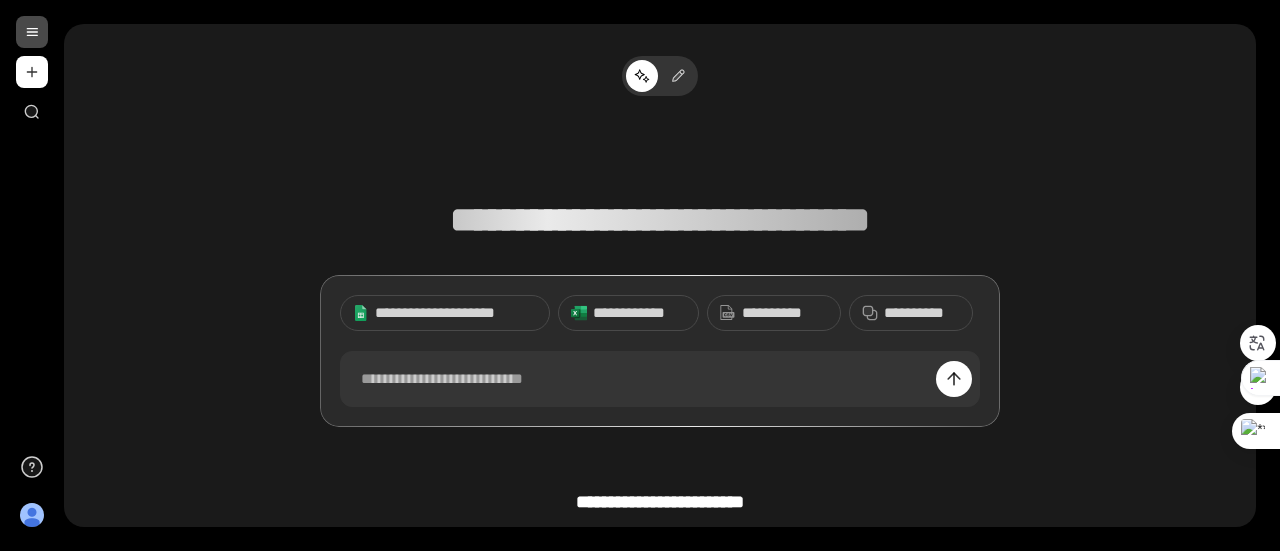 drag, startPoint x: 567, startPoint y: 119, endPoint x: 634, endPoint y: 237, distance: 135.6945 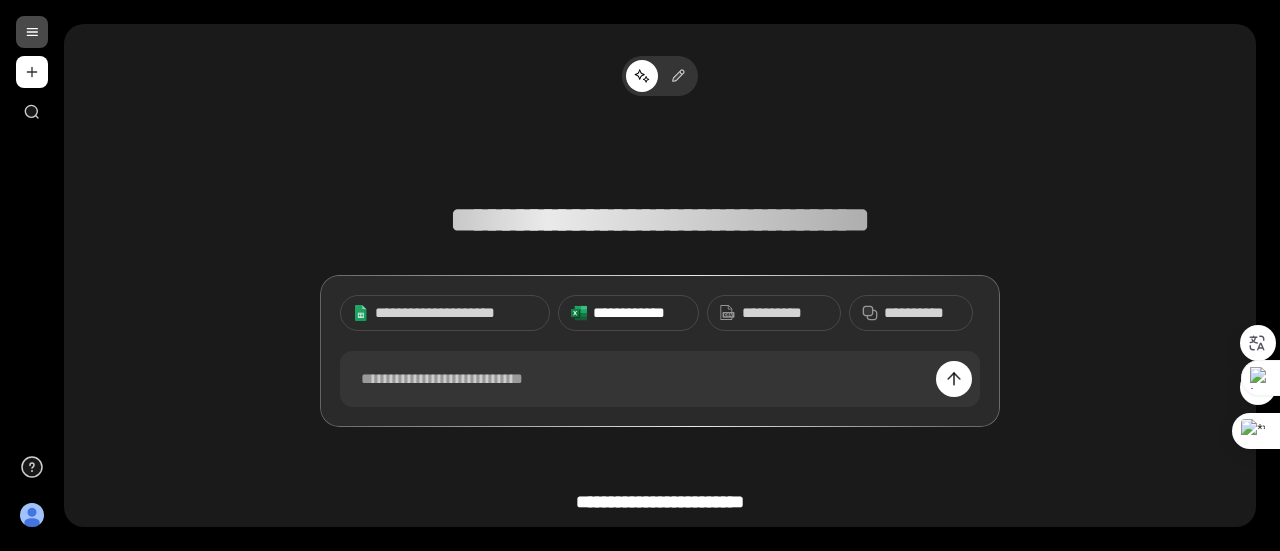 click on "**********" at bounding box center (639, 313) 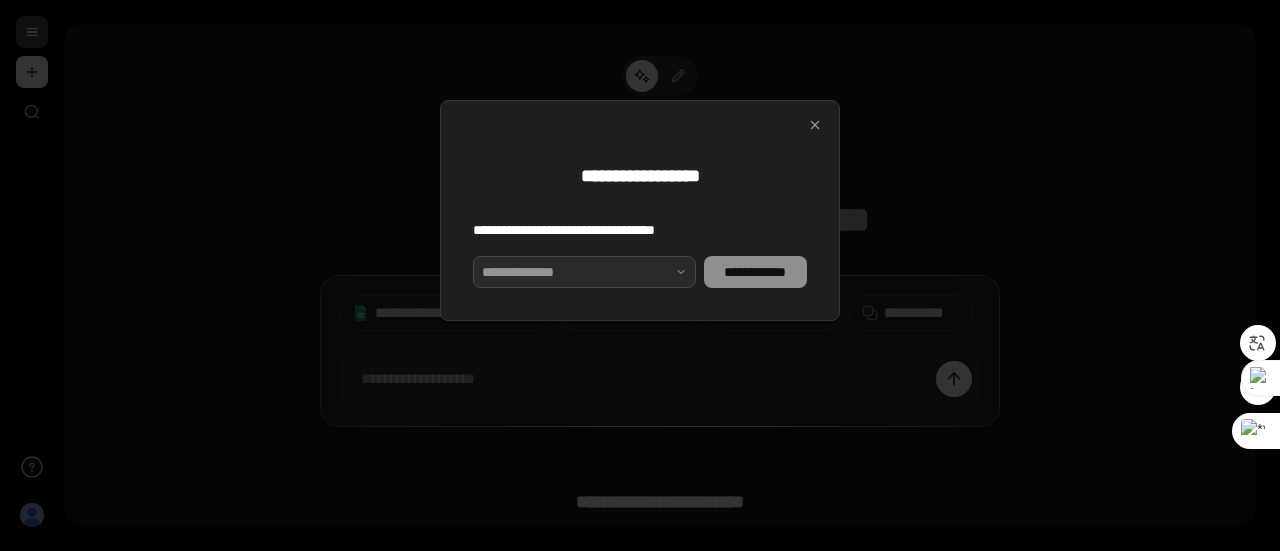 click at bounding box center (584, 272) 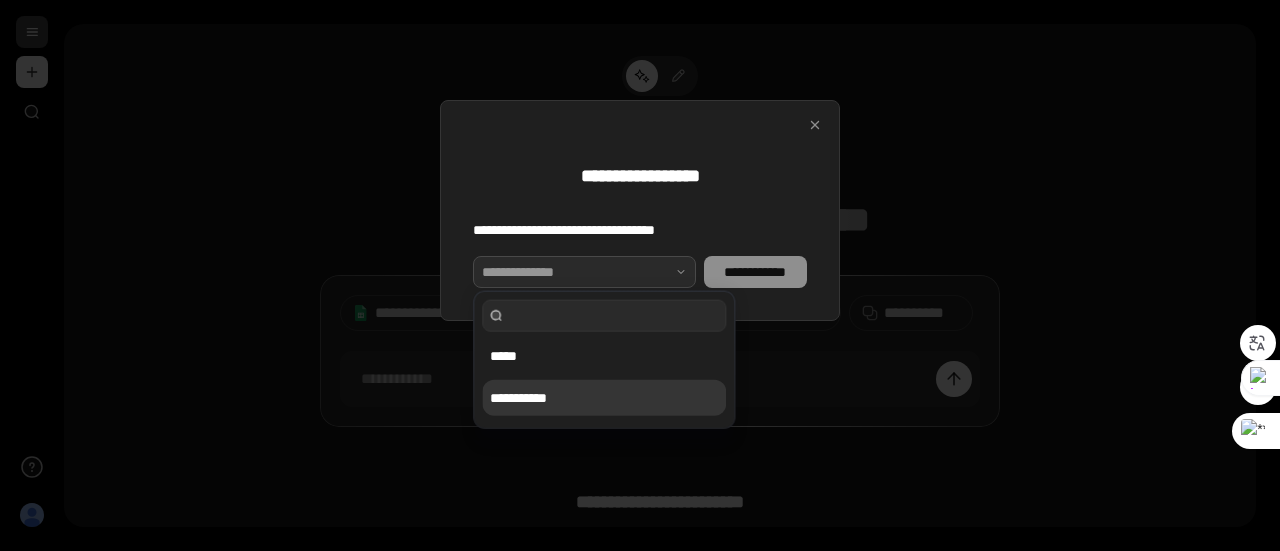 click on "**********" at bounding box center [604, 398] 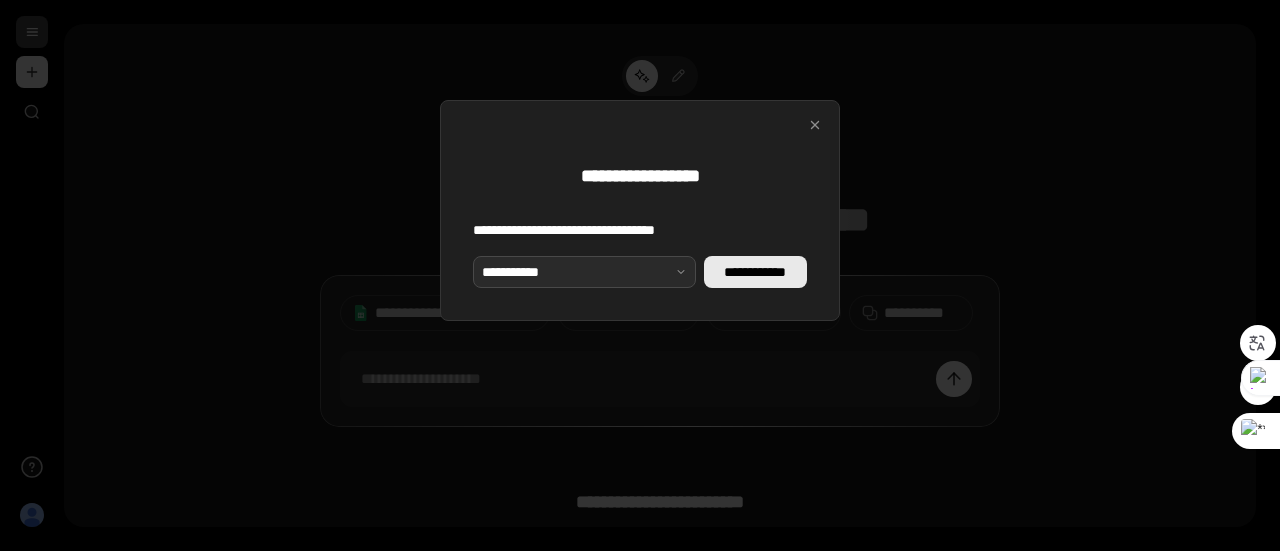 click on "**********" at bounding box center (755, 272) 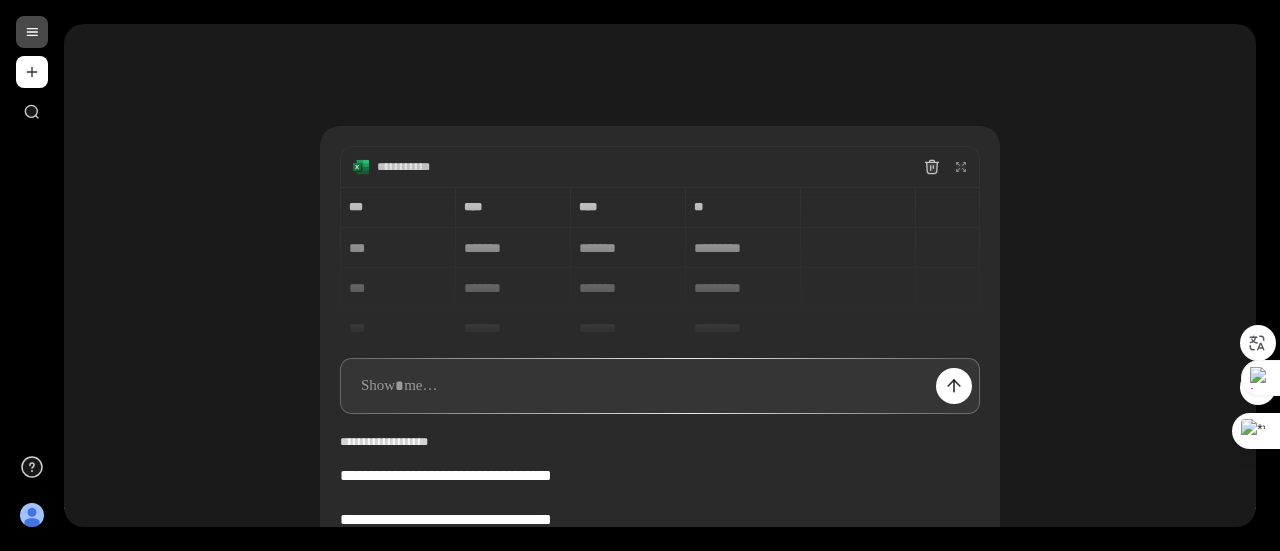 scroll, scrollTop: 100, scrollLeft: 0, axis: vertical 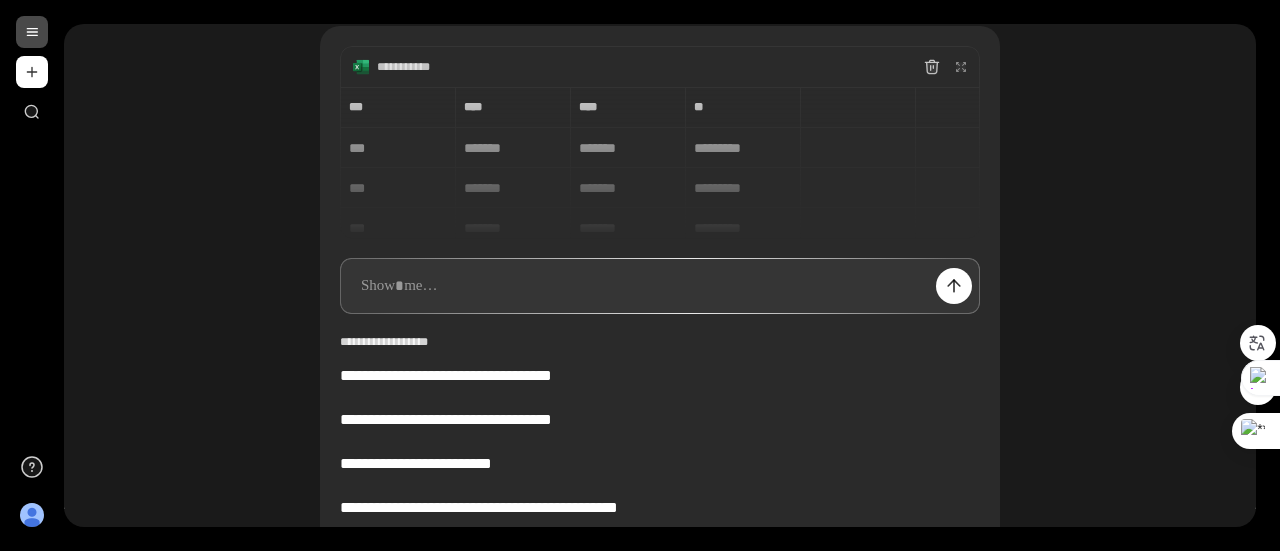 click at bounding box center (660, 286) 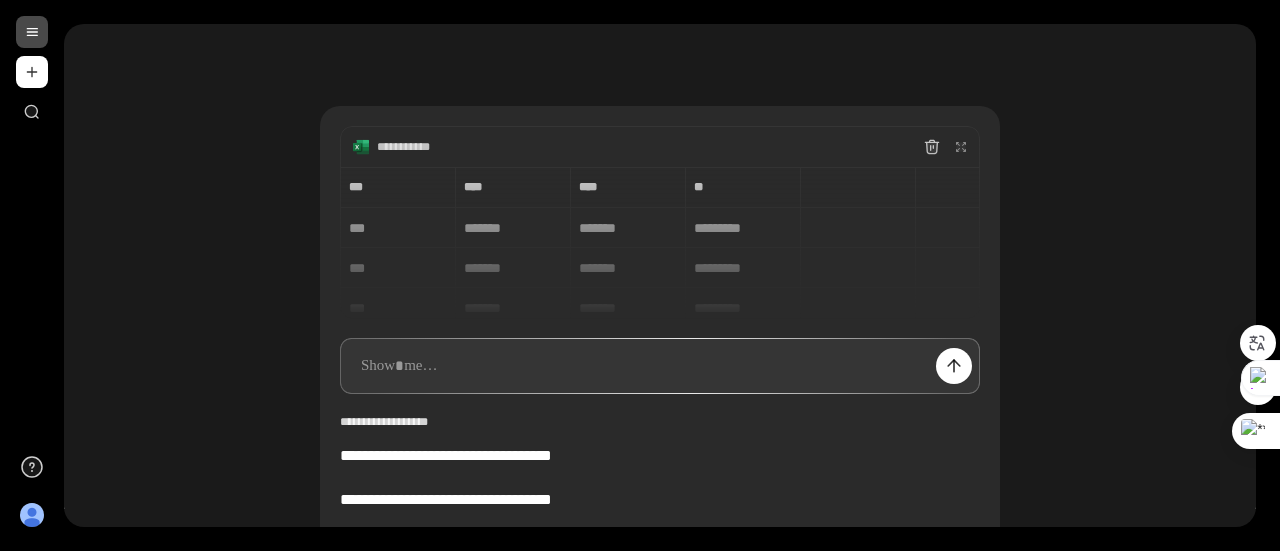 scroll, scrollTop: 0, scrollLeft: 0, axis: both 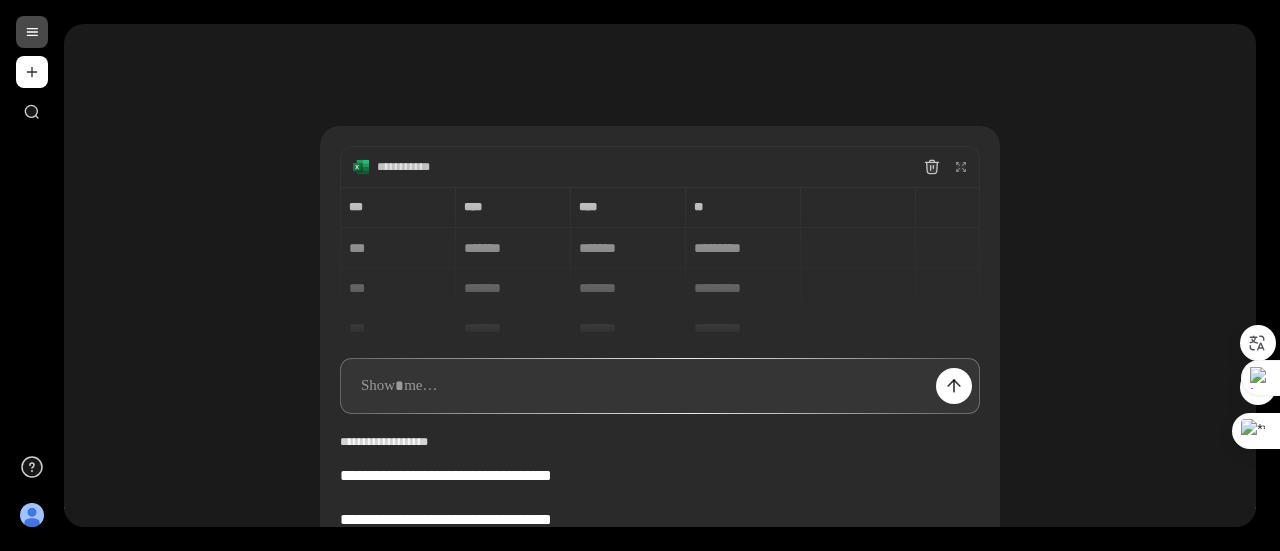 click at bounding box center [660, 386] 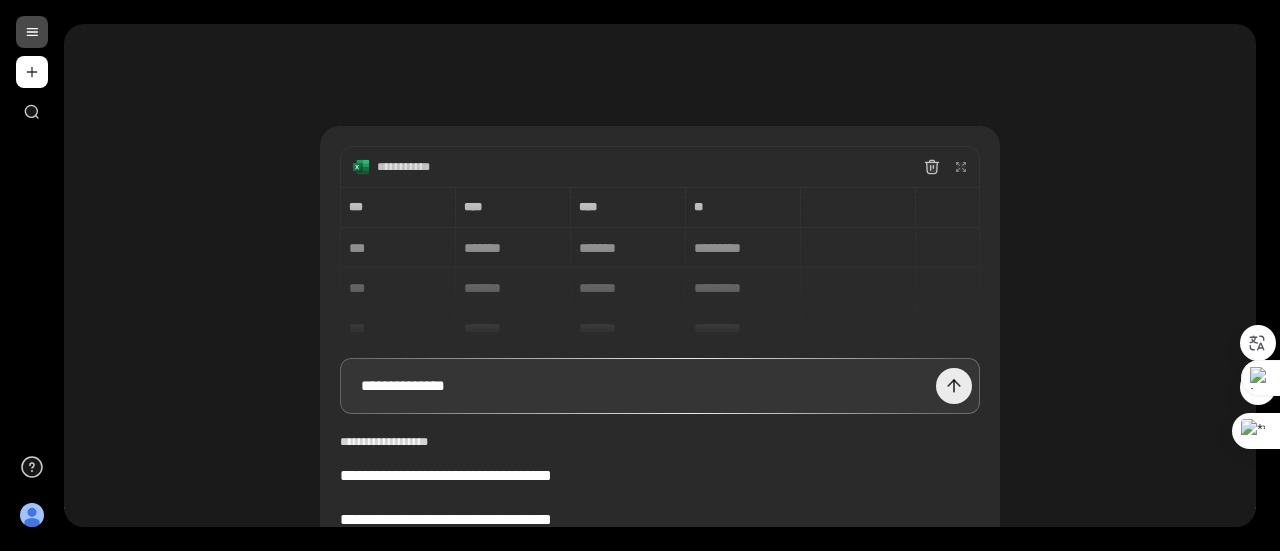 click at bounding box center [954, 386] 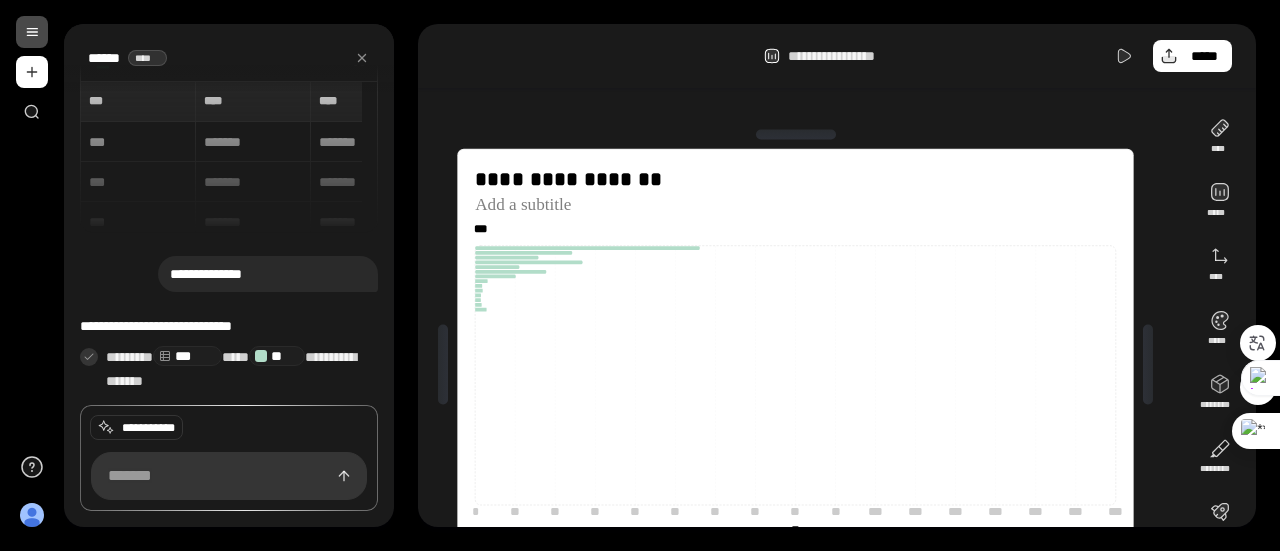 scroll, scrollTop: 116, scrollLeft: 0, axis: vertical 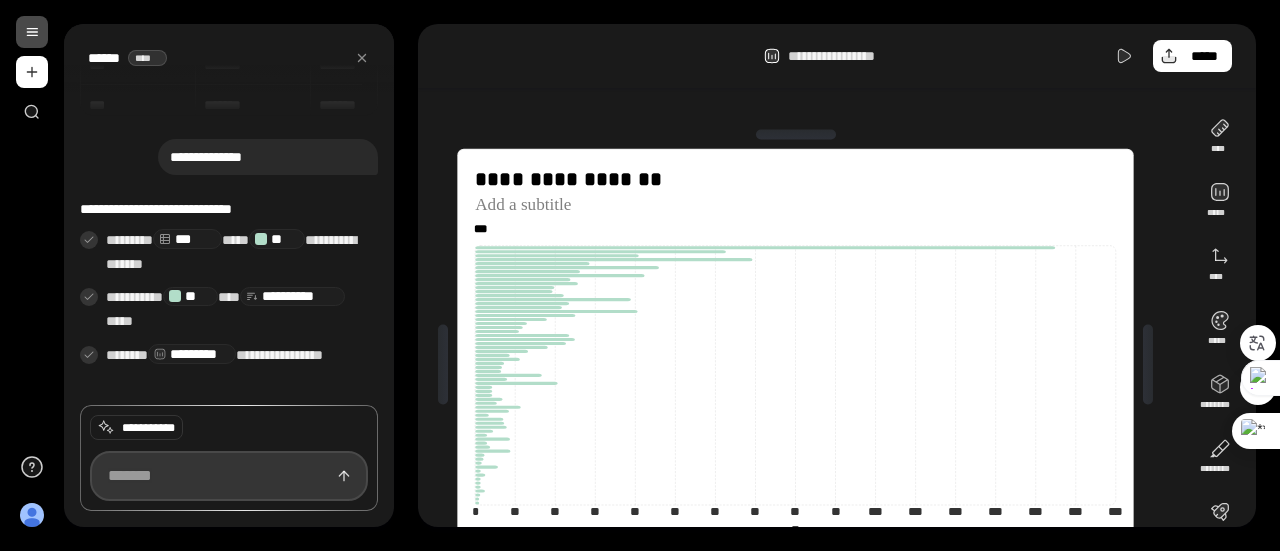click at bounding box center (229, 476) 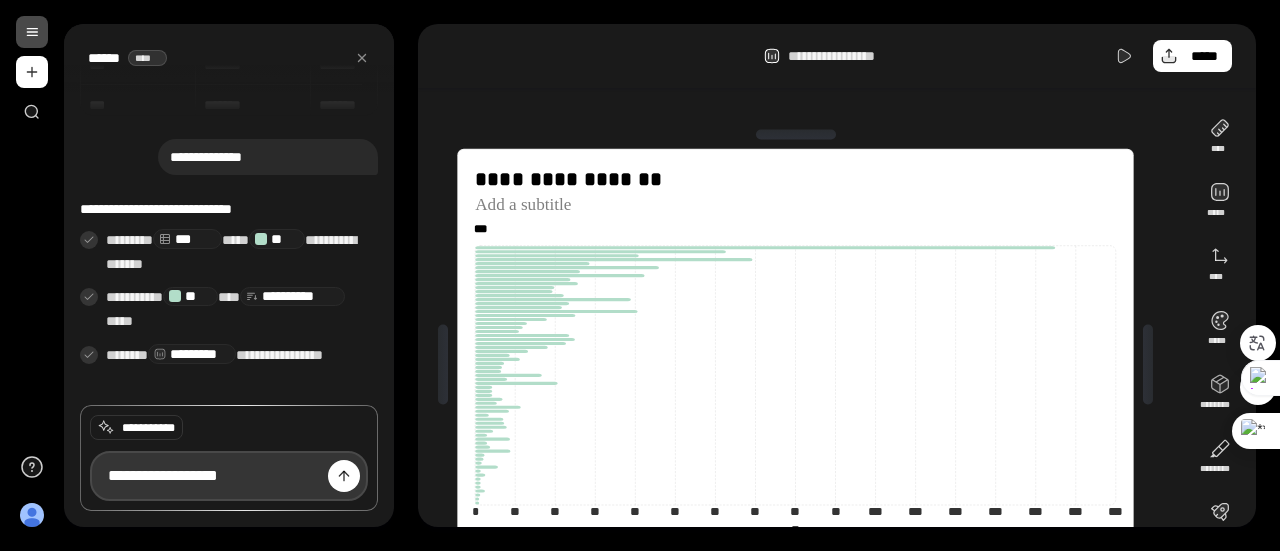 scroll, scrollTop: 0, scrollLeft: 66, axis: horizontal 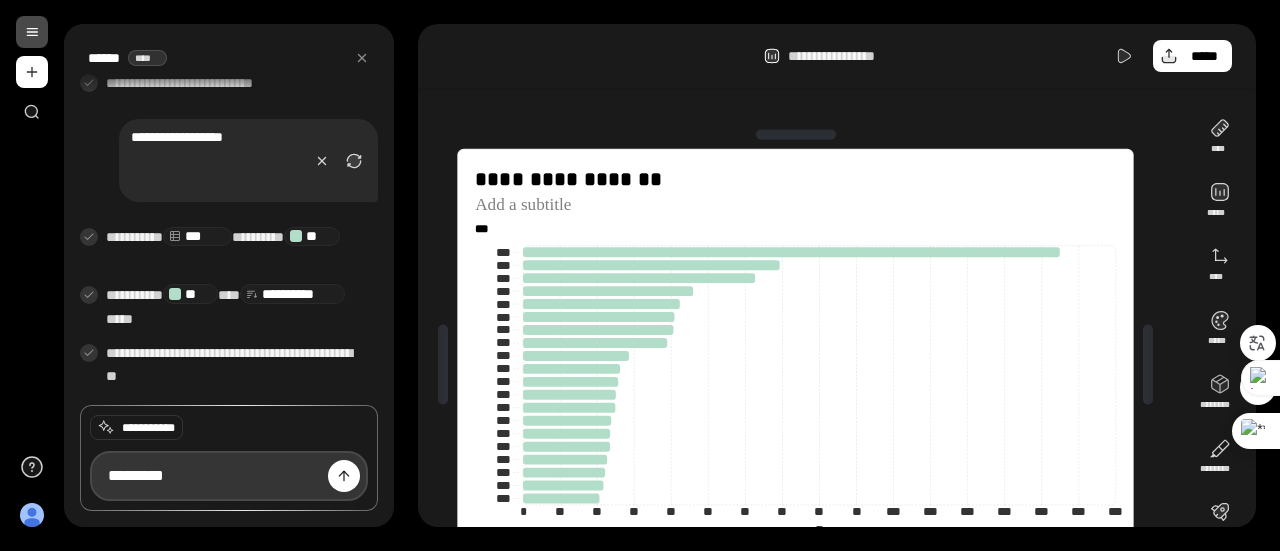 type on "*********" 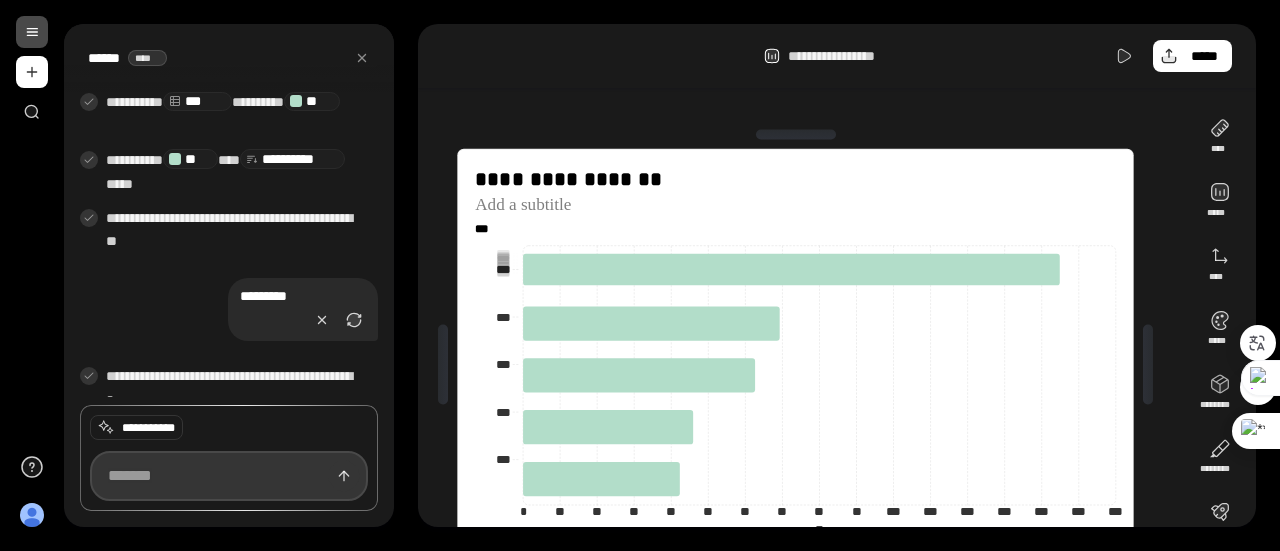 scroll, scrollTop: 578, scrollLeft: 0, axis: vertical 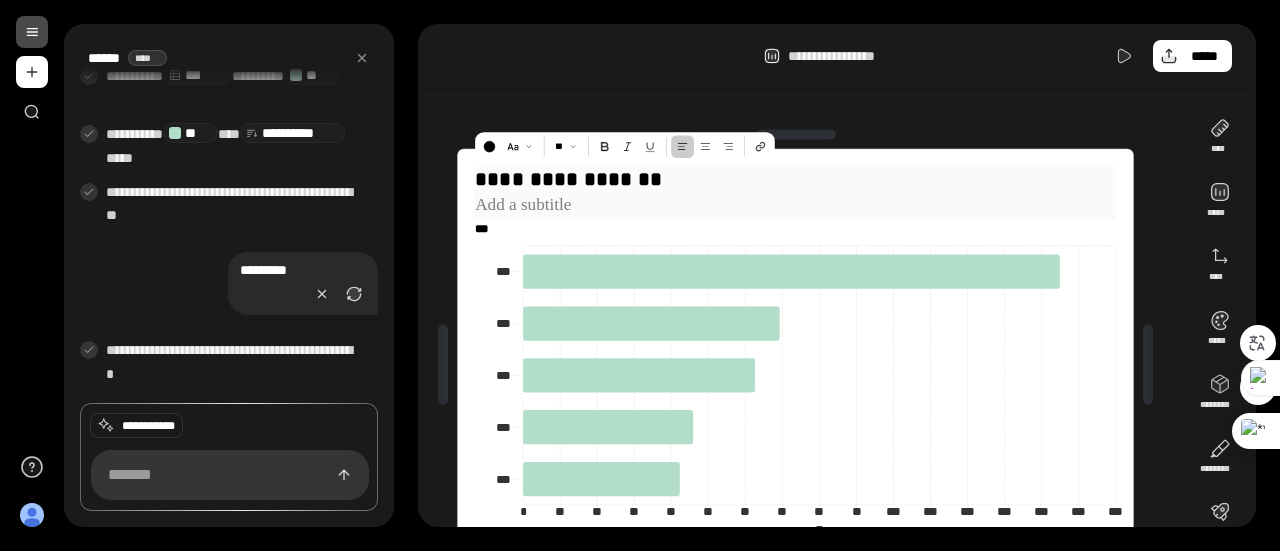 click on "**********" at bounding box center (795, 180) 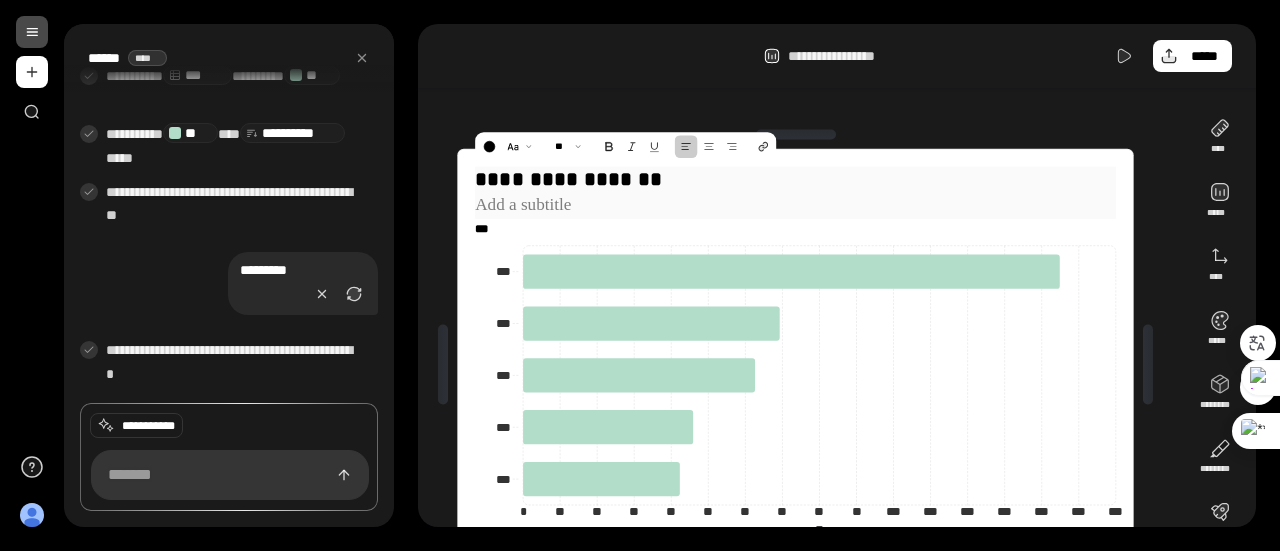 scroll, scrollTop: 577, scrollLeft: 0, axis: vertical 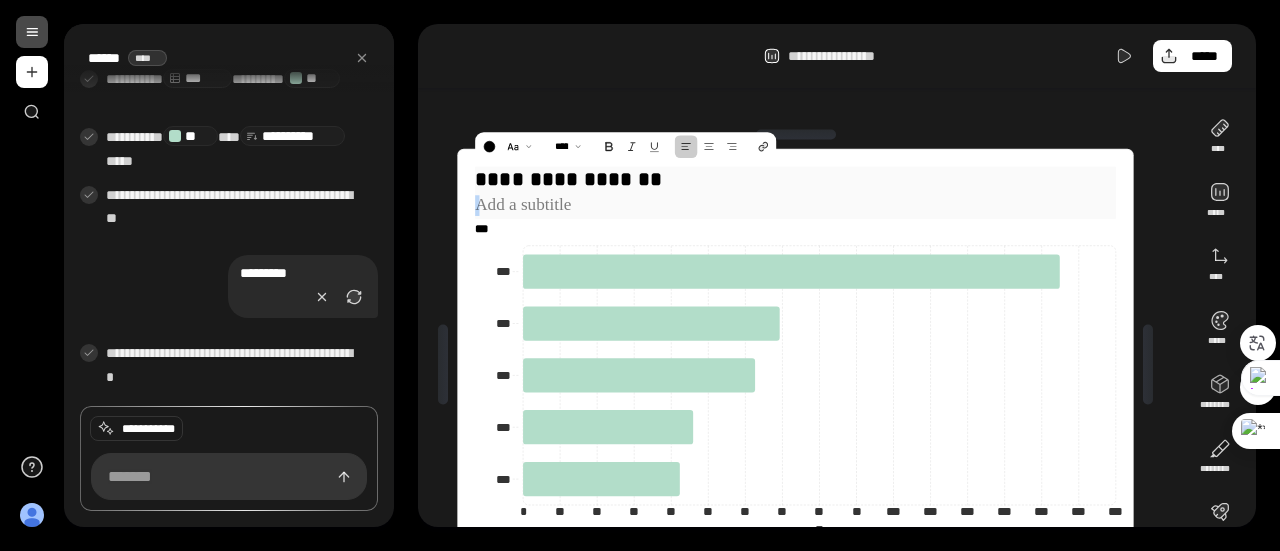 drag, startPoint x: 691, startPoint y: 186, endPoint x: 430, endPoint y: 188, distance: 261.00766 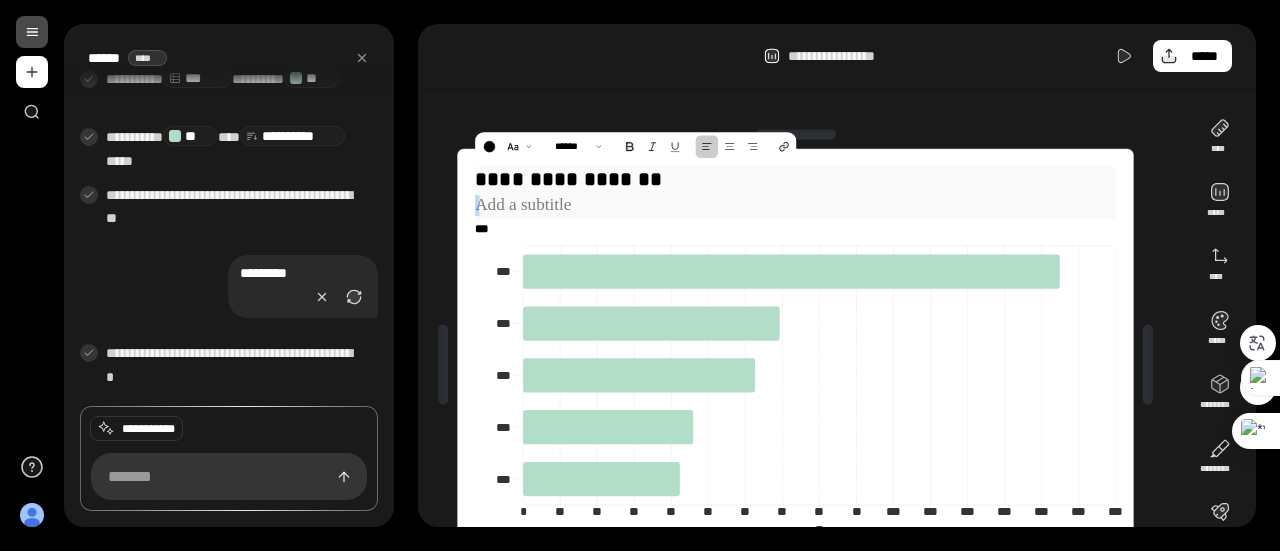 type 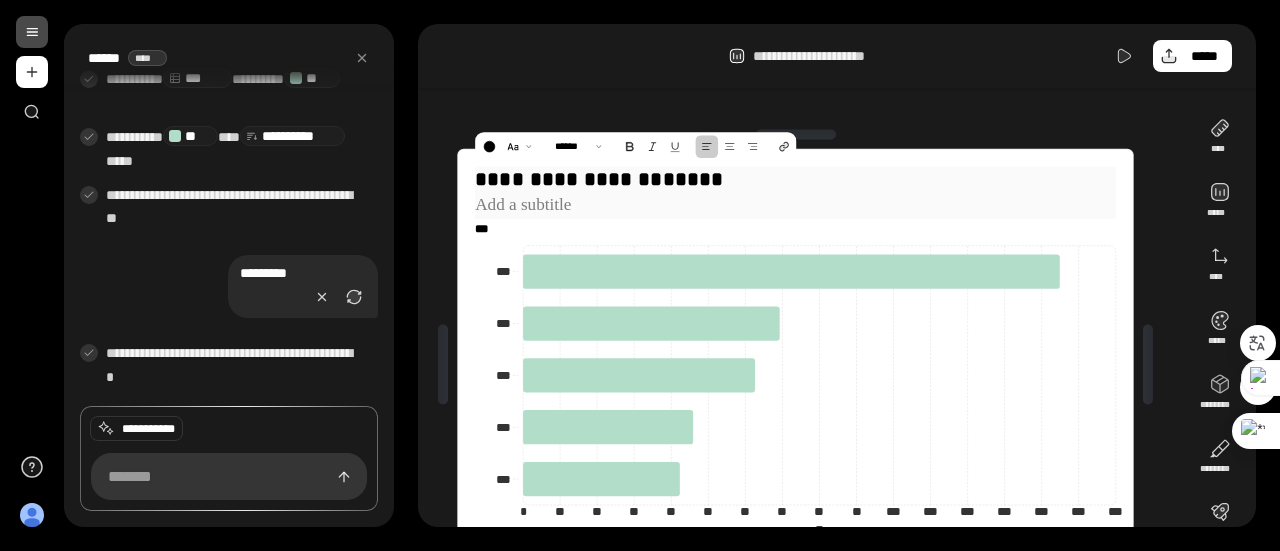 click at bounding box center [795, 205] 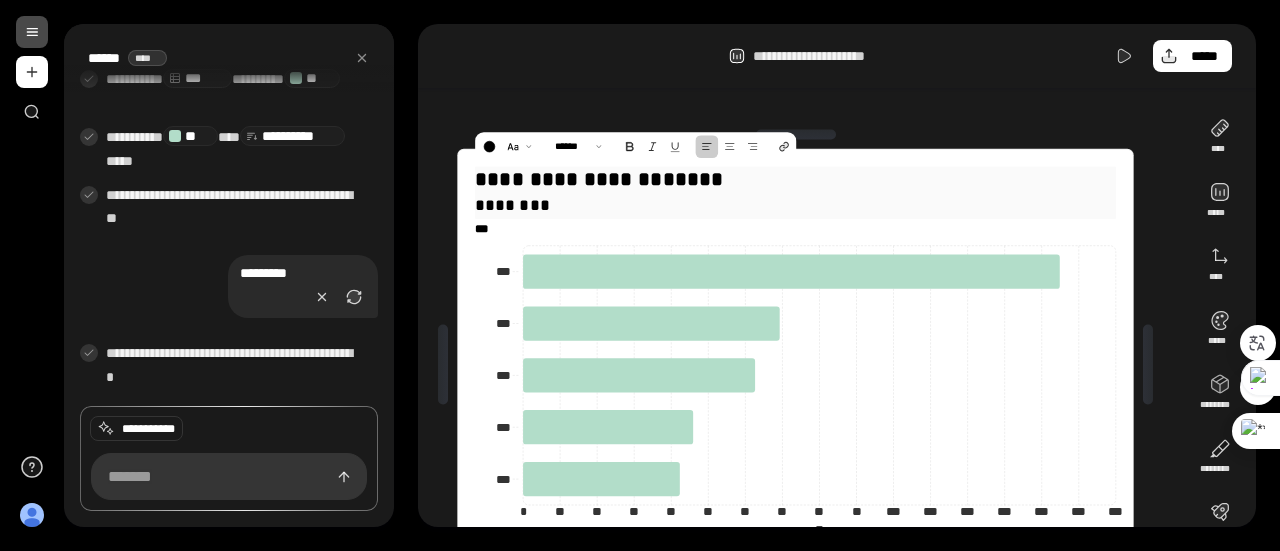 click on "**********" at bounding box center (795, 180) 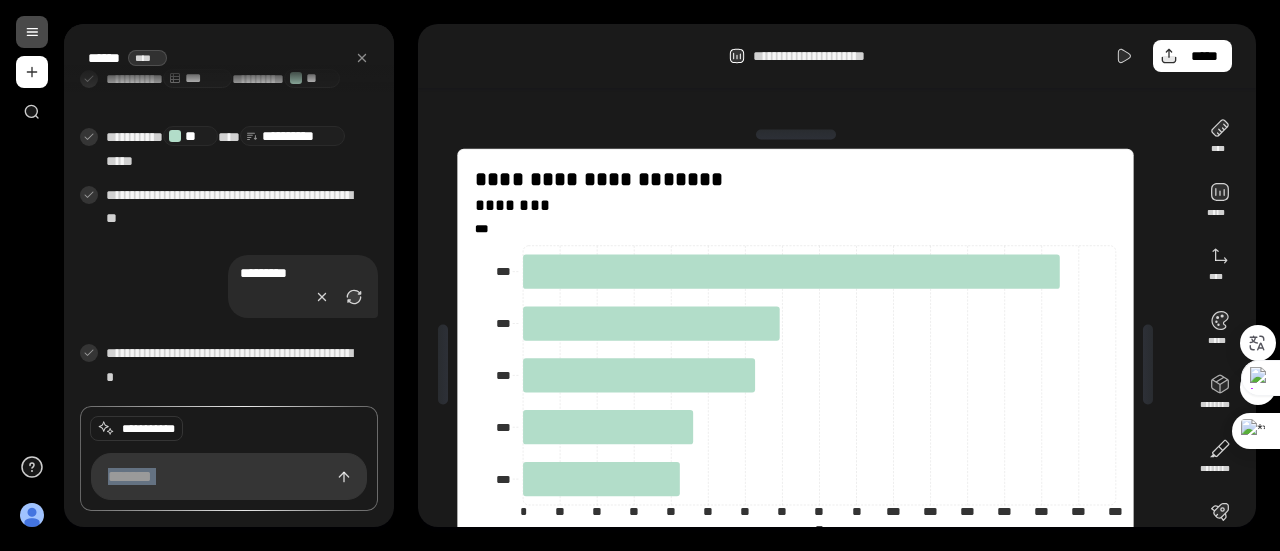 drag, startPoint x: 474, startPoint y: 177, endPoint x: 486, endPoint y: 177, distance: 12 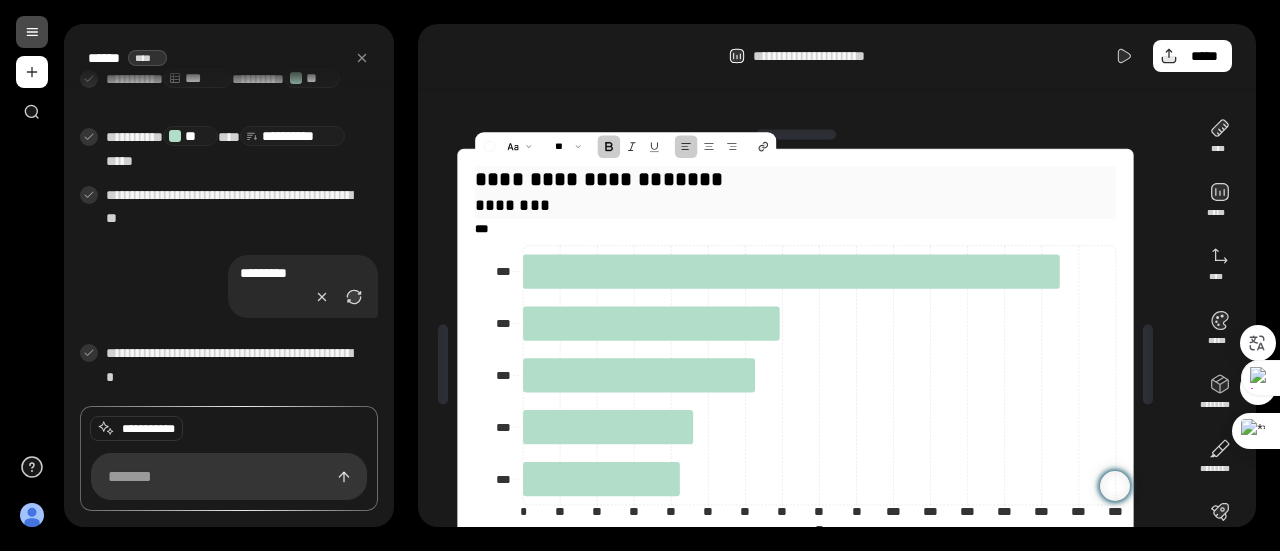 drag, startPoint x: 479, startPoint y: 179, endPoint x: 723, endPoint y: 190, distance: 244.24782 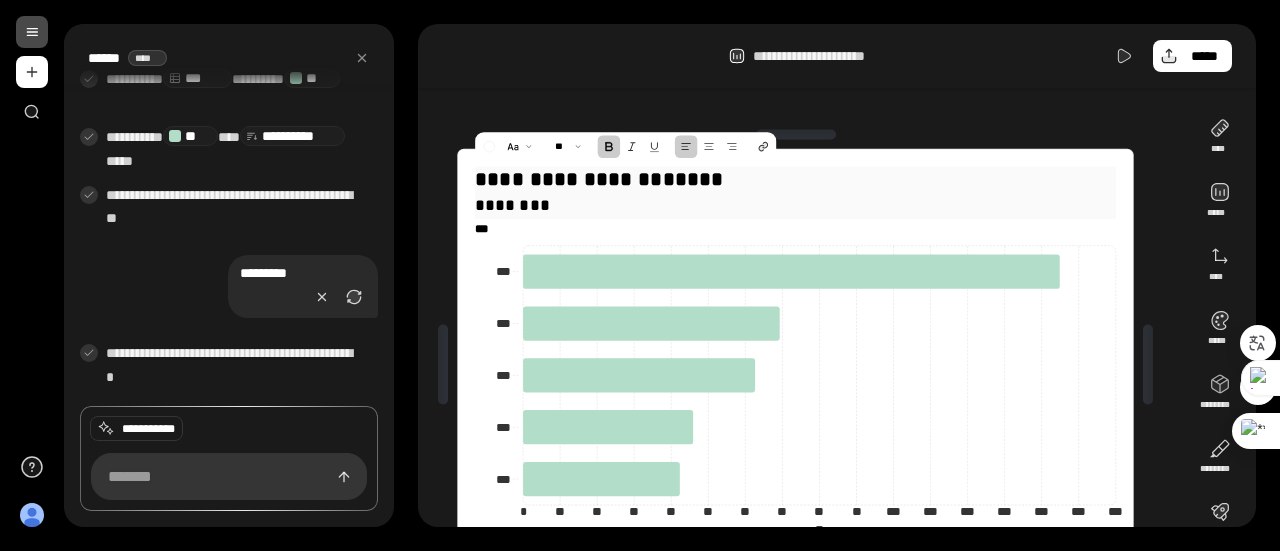 click on "*****" at bounding box center [693, 180] 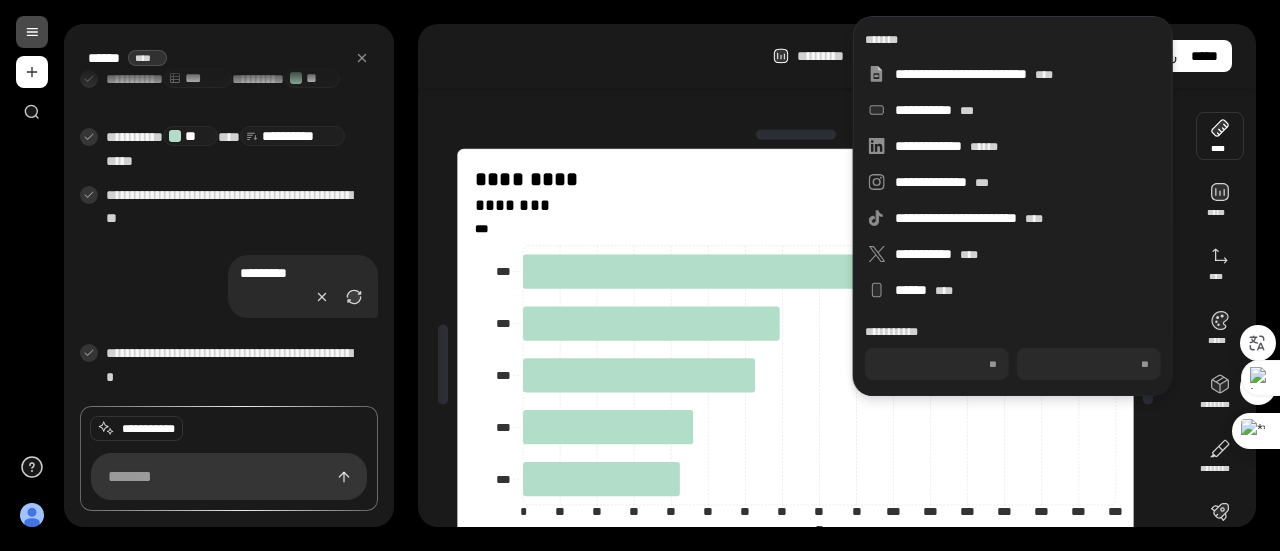 click at bounding box center [1220, 136] 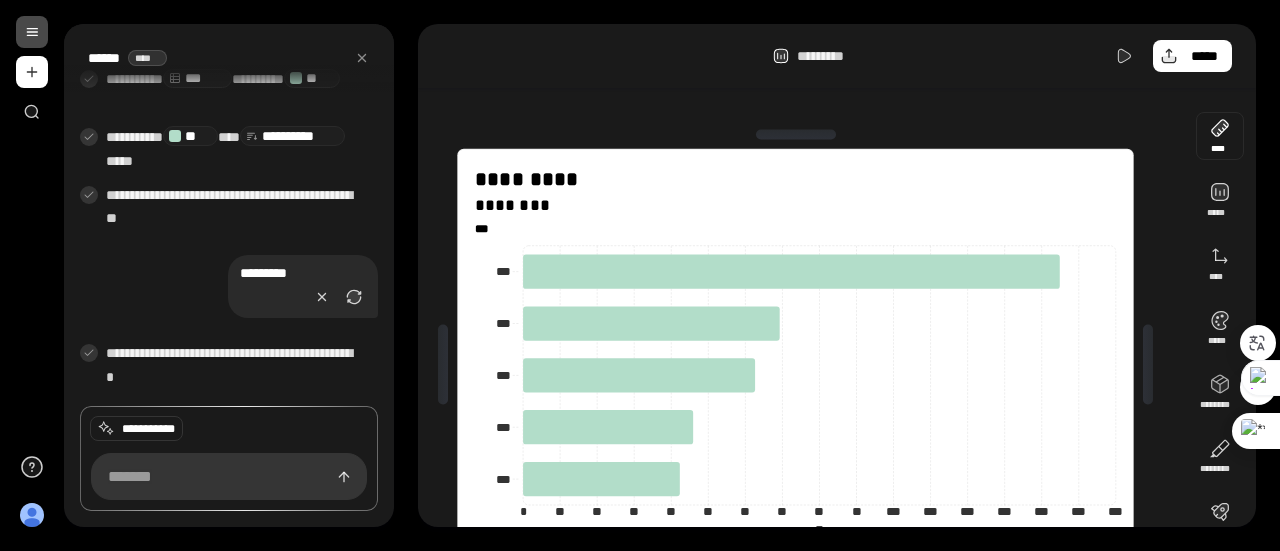 click at bounding box center [1220, 136] 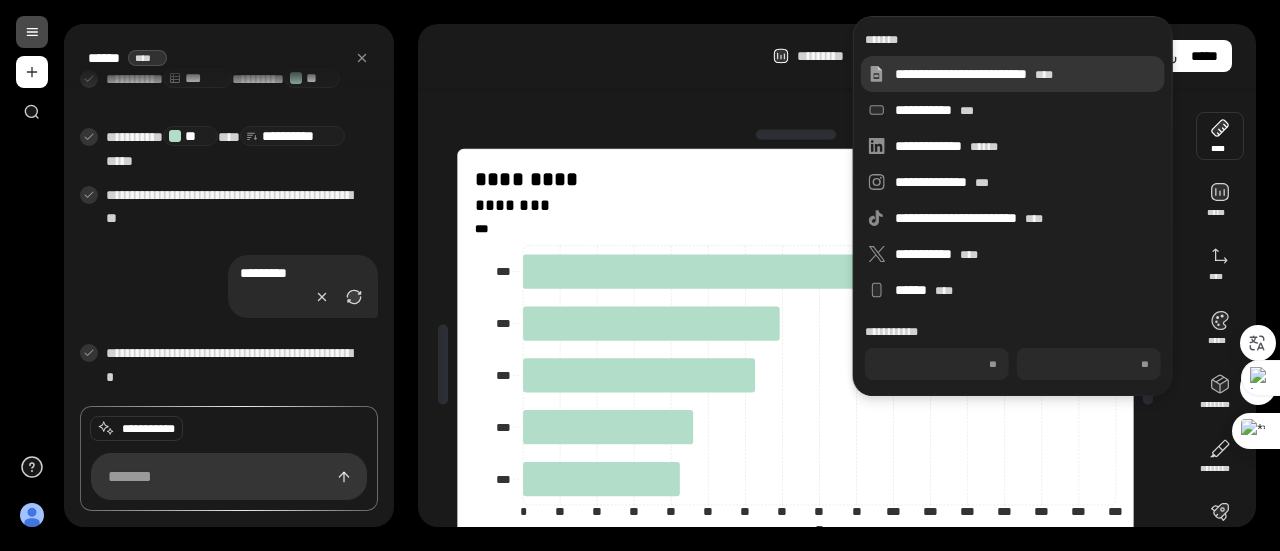 click on "**********" at bounding box center [1026, 74] 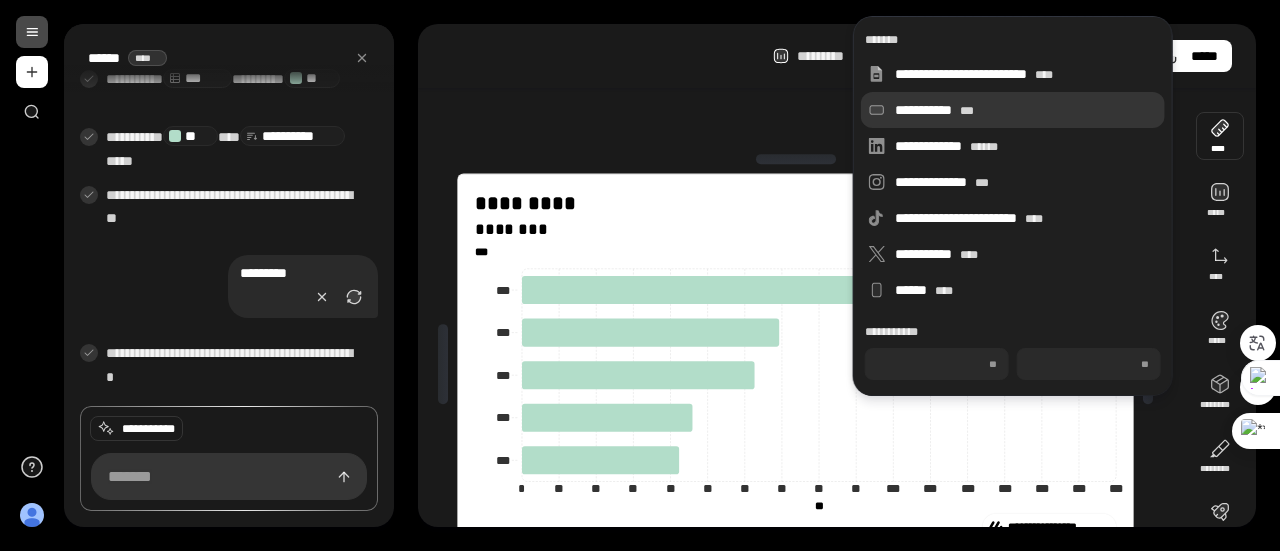 click on "**********" at bounding box center [1026, 110] 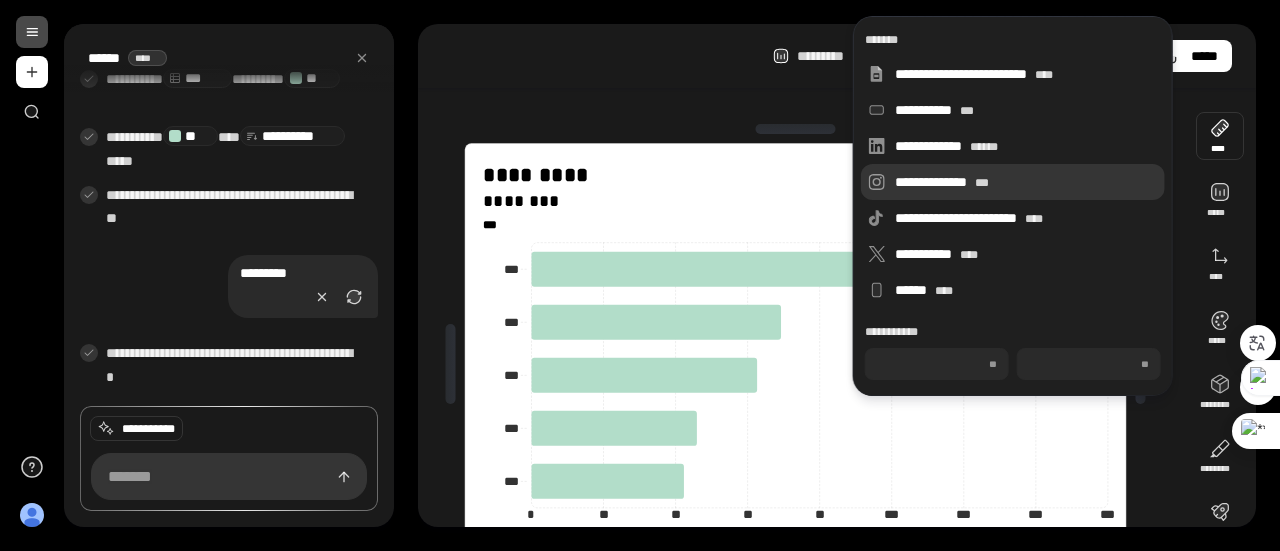 click on "**********" at bounding box center (1026, 182) 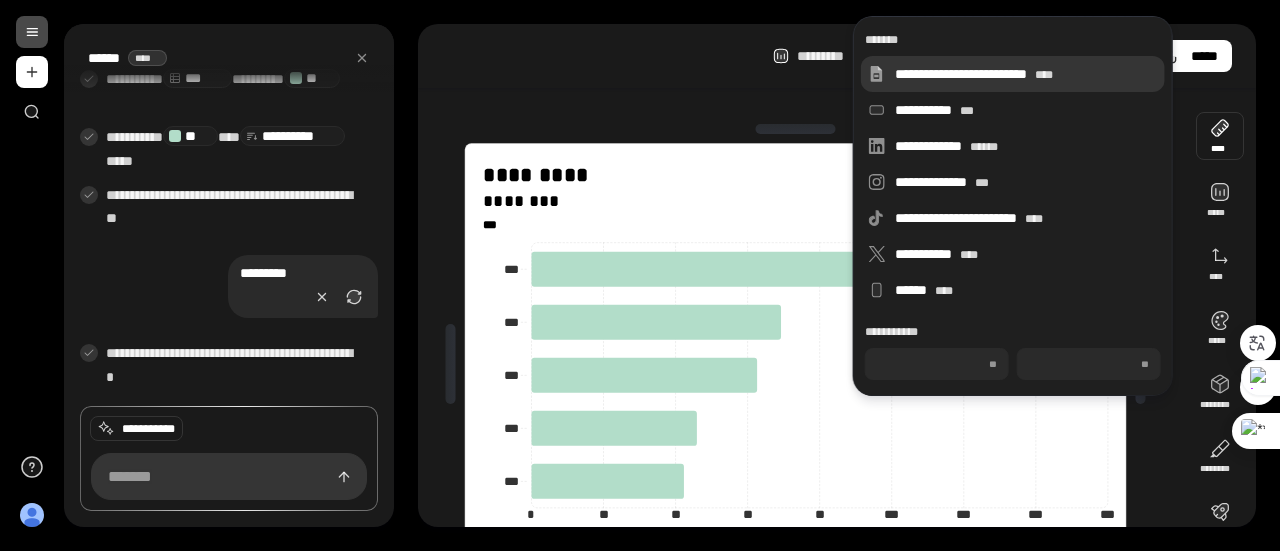 type on "***" 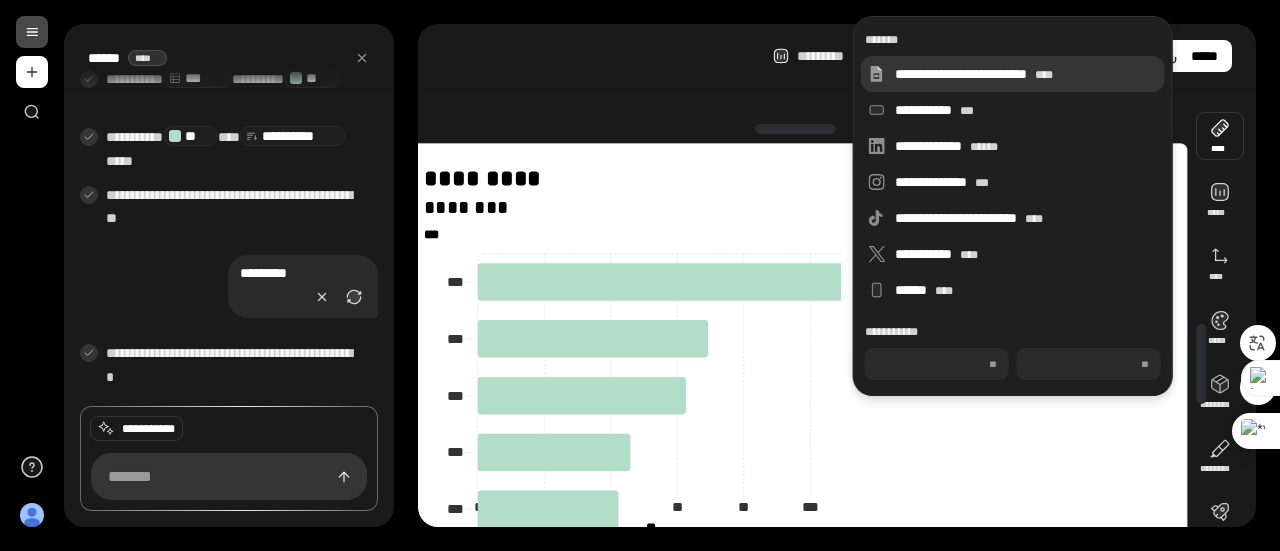 type on "***" 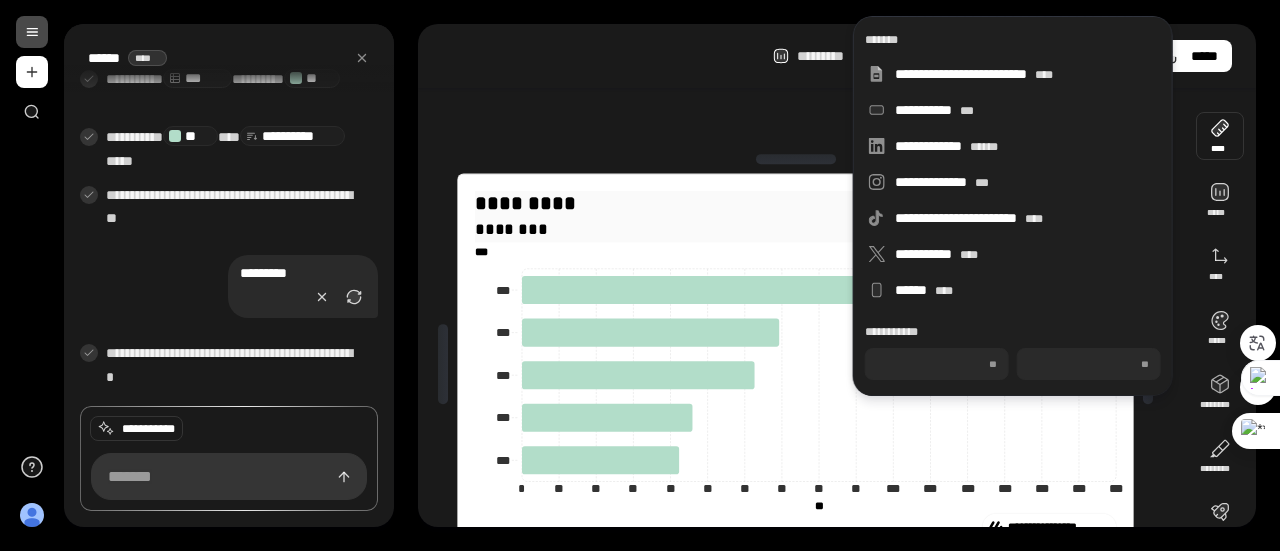 click on "*********" at bounding box center [795, 203] 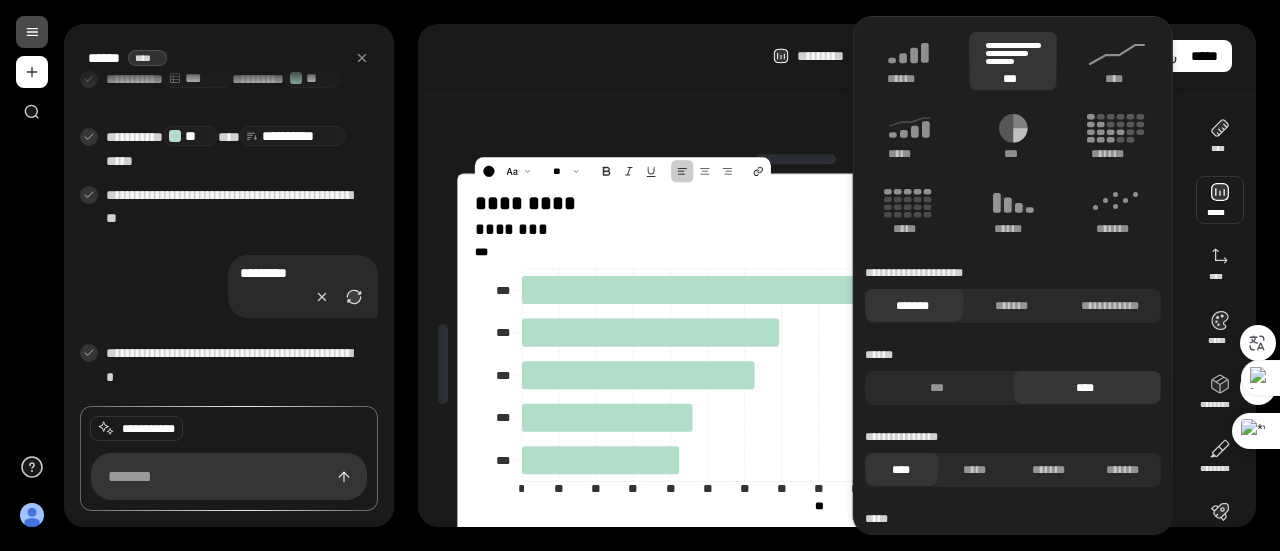 click at bounding box center [1220, 200] 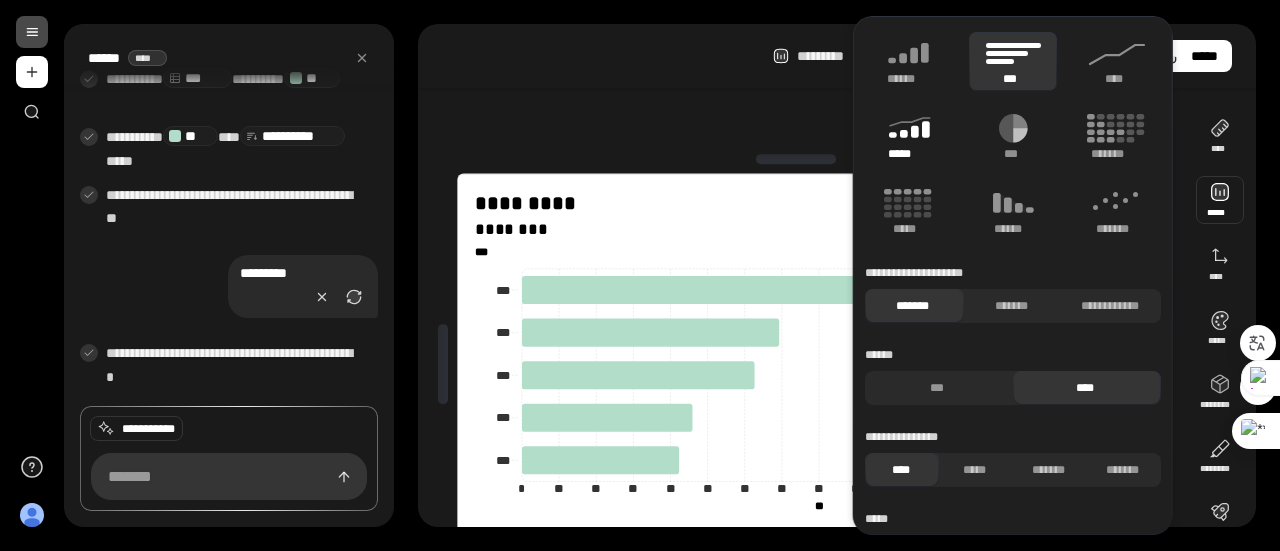 click 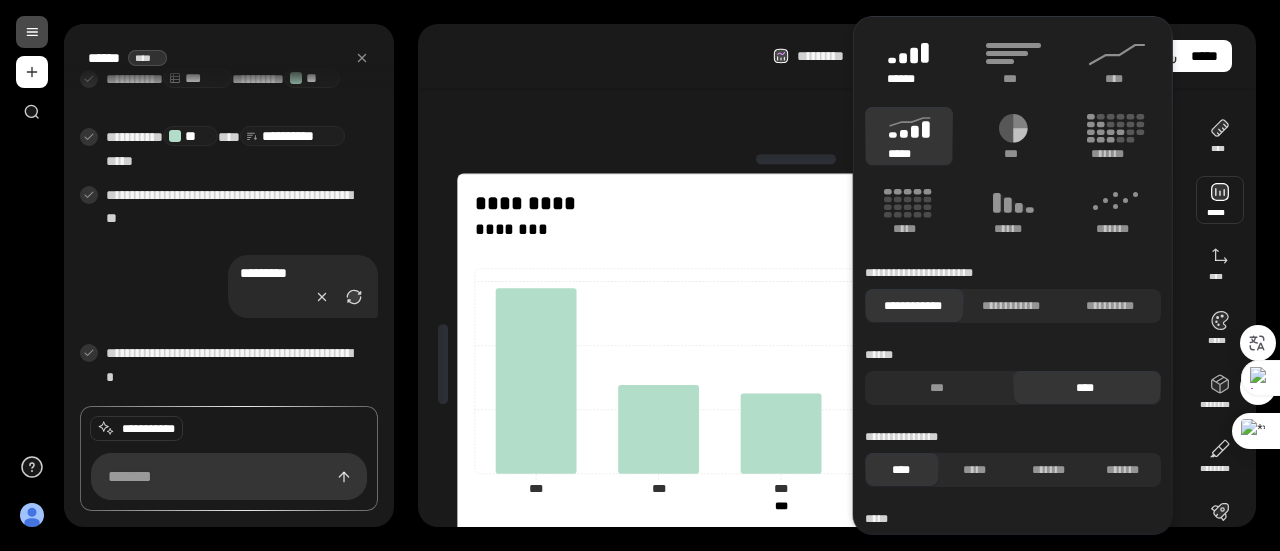 click 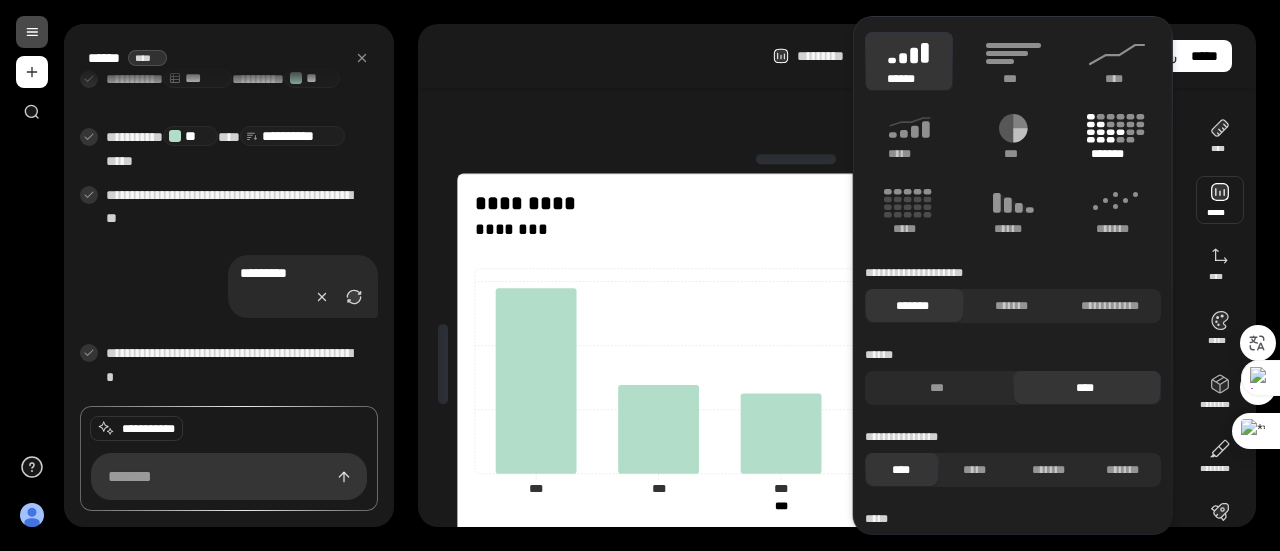 click 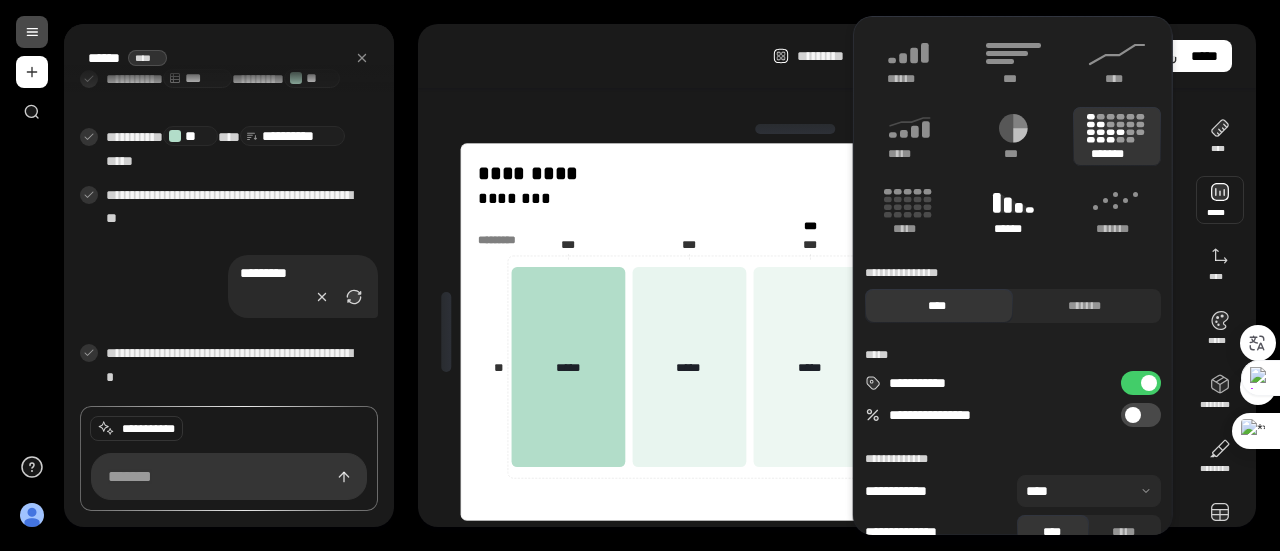 click 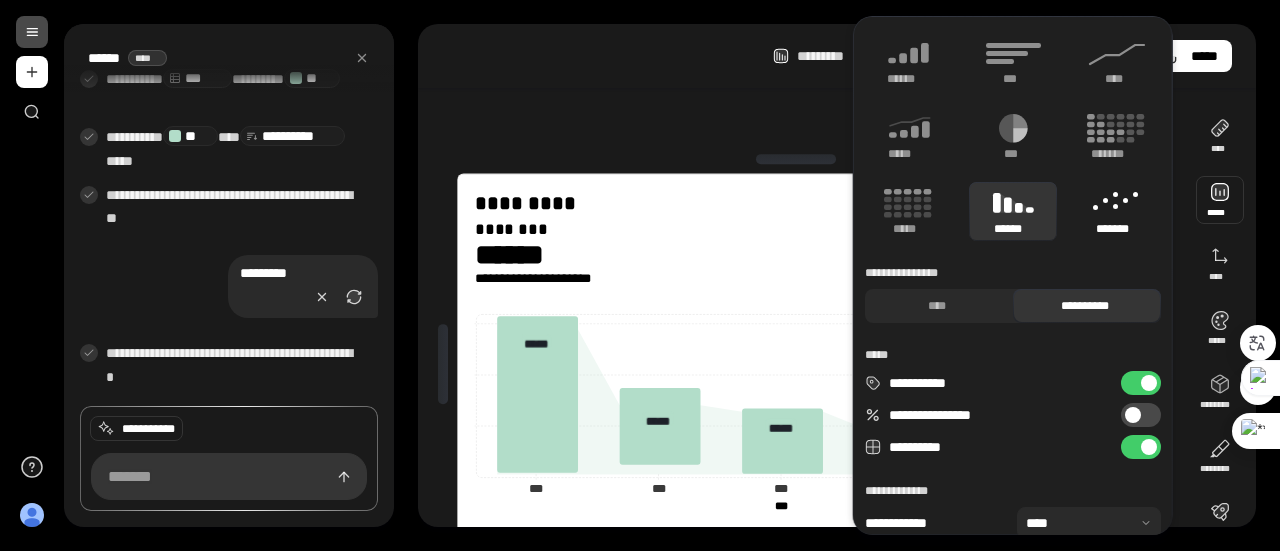 click 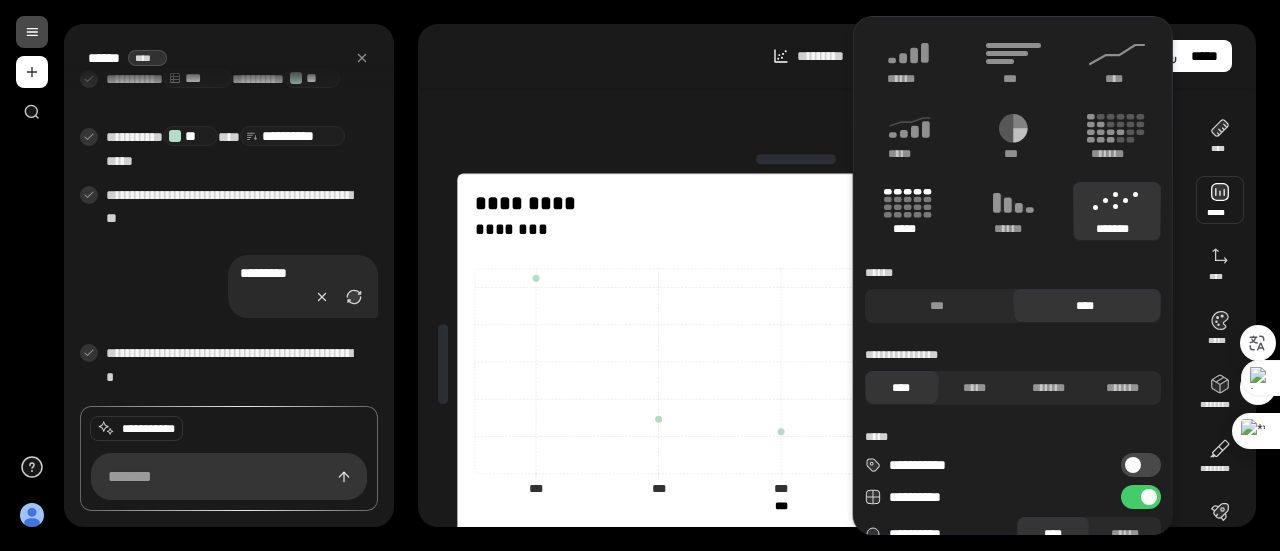 click 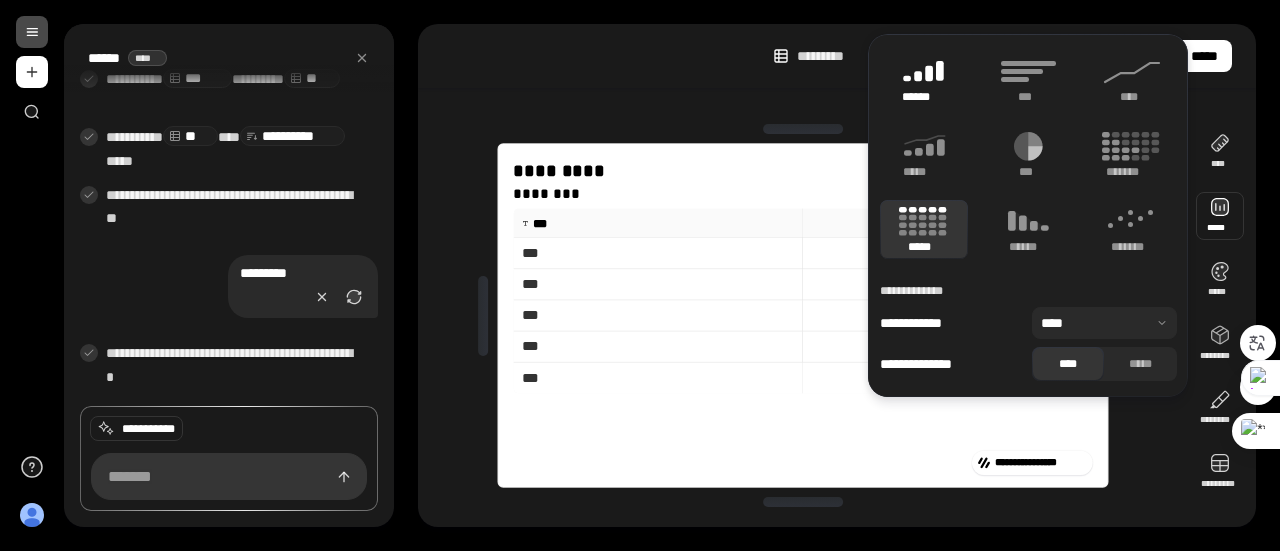 click 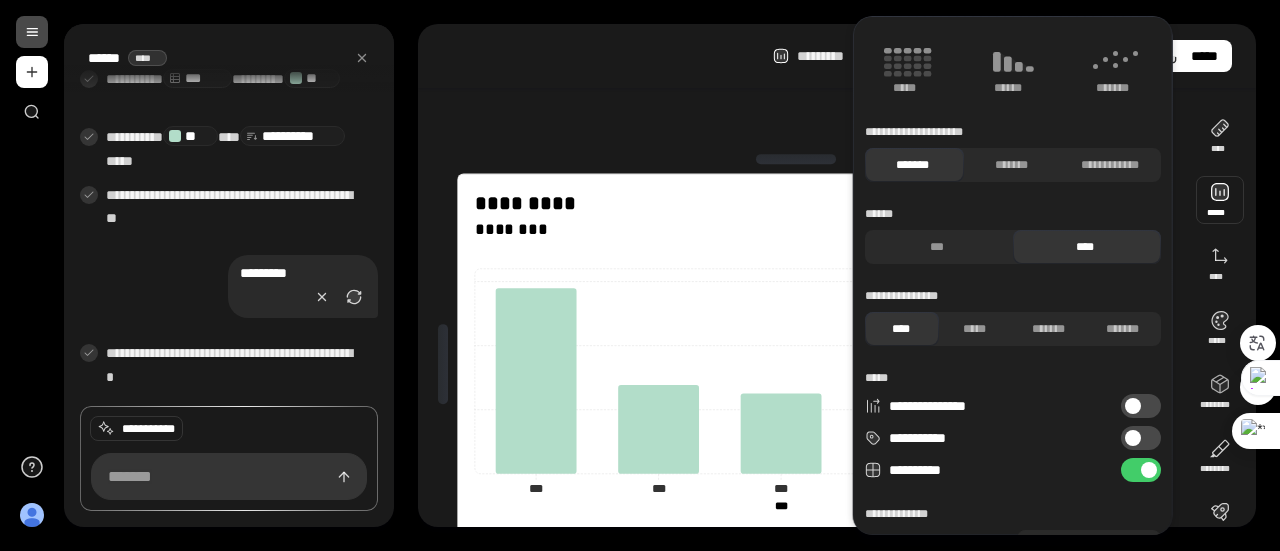 scroll, scrollTop: 26, scrollLeft: 0, axis: vertical 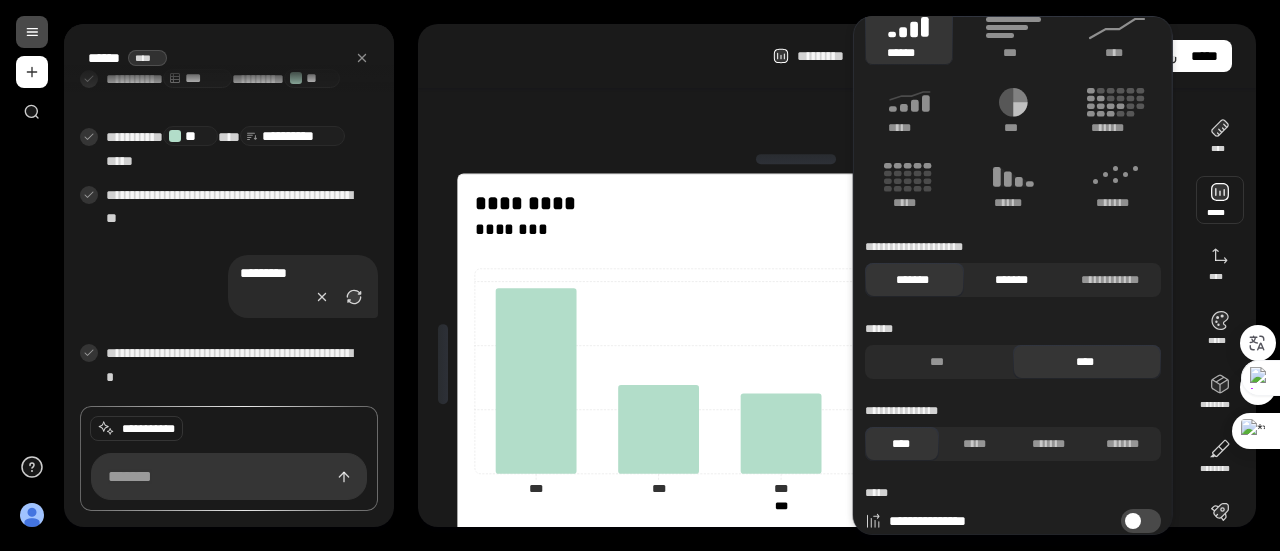 click on "*******" at bounding box center (1010, 280) 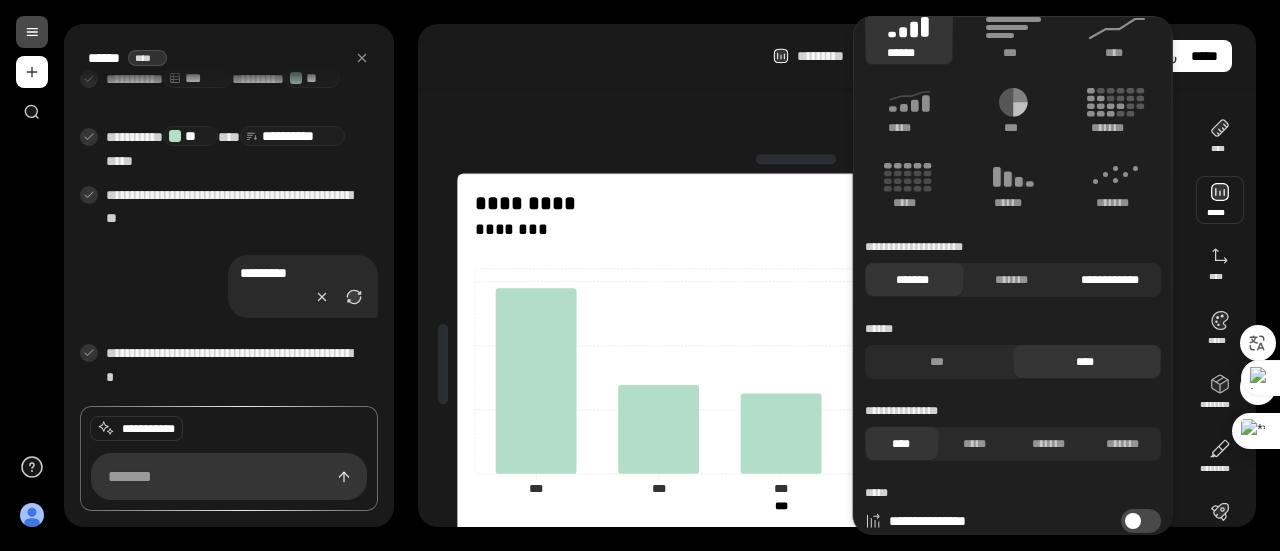 click on "**********" at bounding box center (1109, 280) 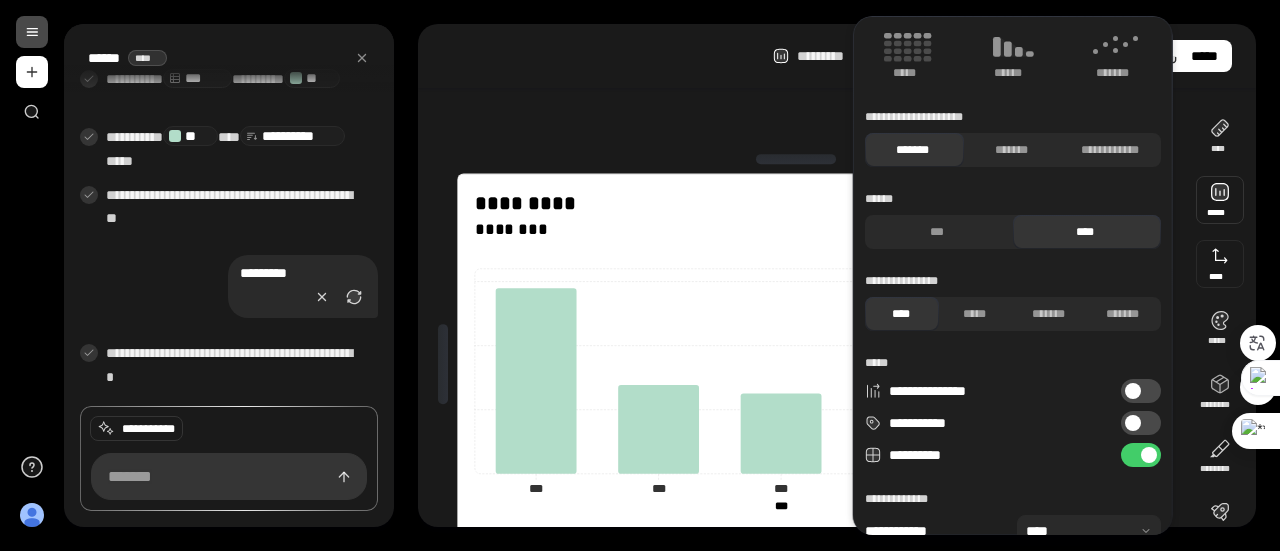 scroll, scrollTop: 126, scrollLeft: 0, axis: vertical 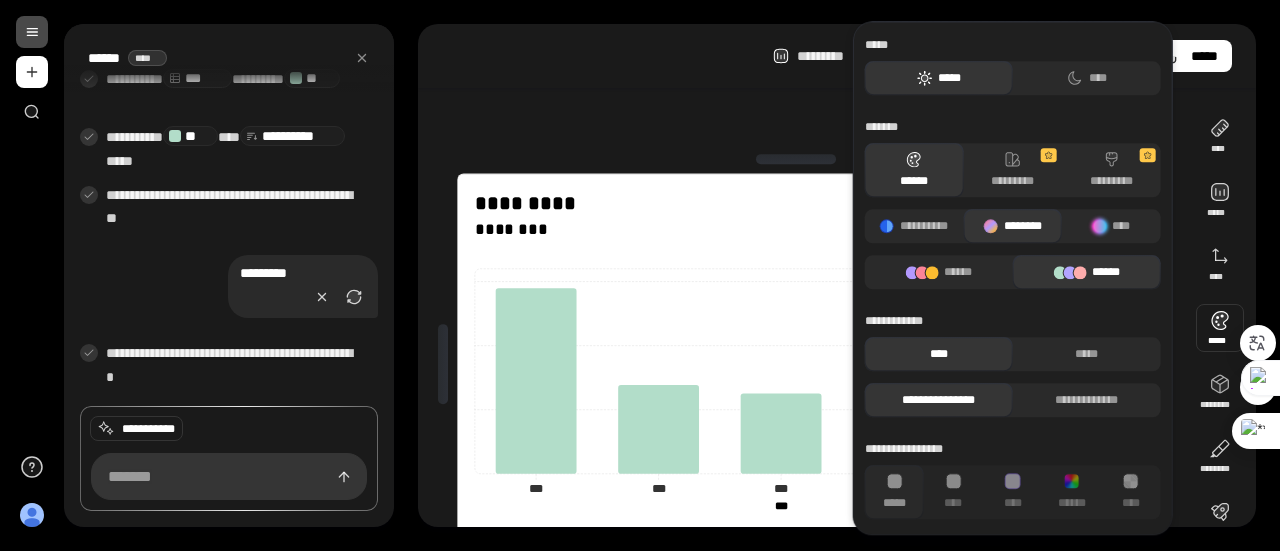 click at bounding box center [1220, 328] 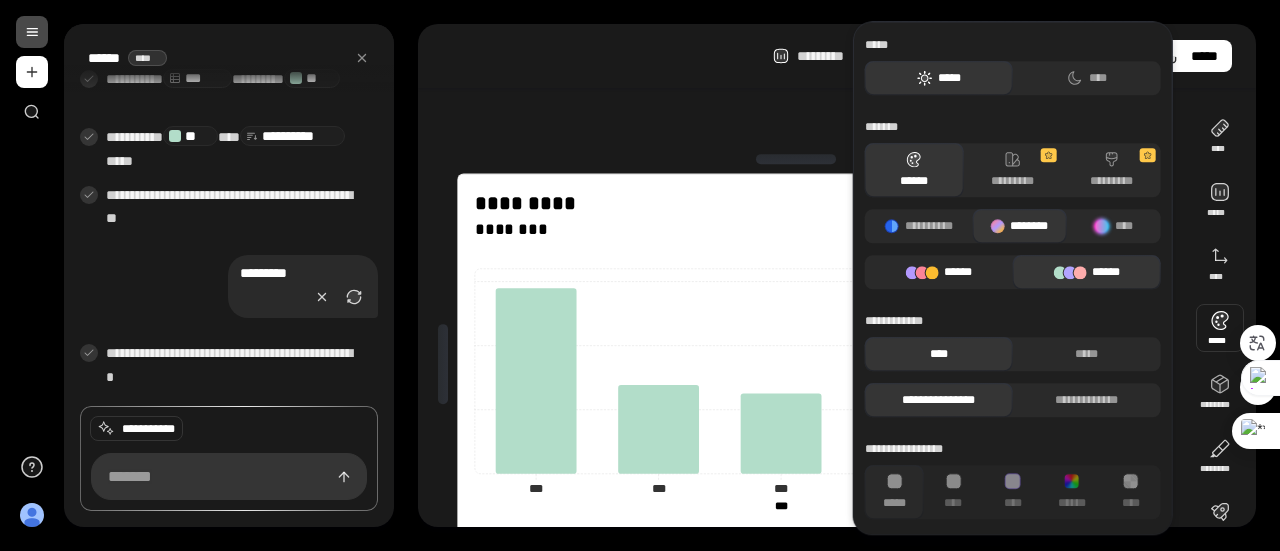 click on "******" at bounding box center [939, 272] 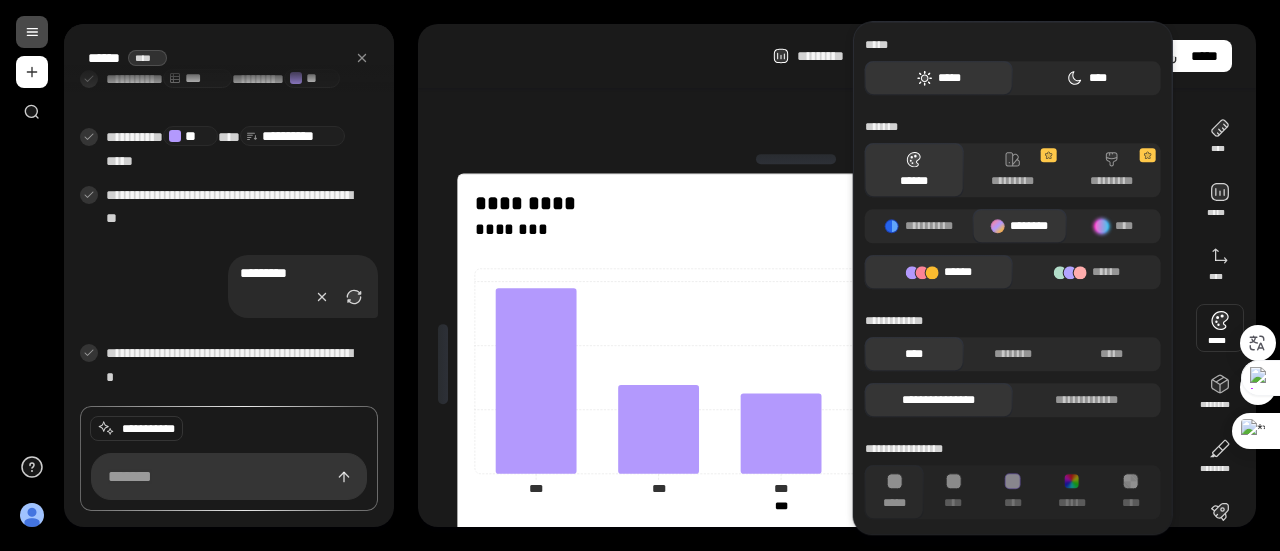 click on "****" at bounding box center (1087, 78) 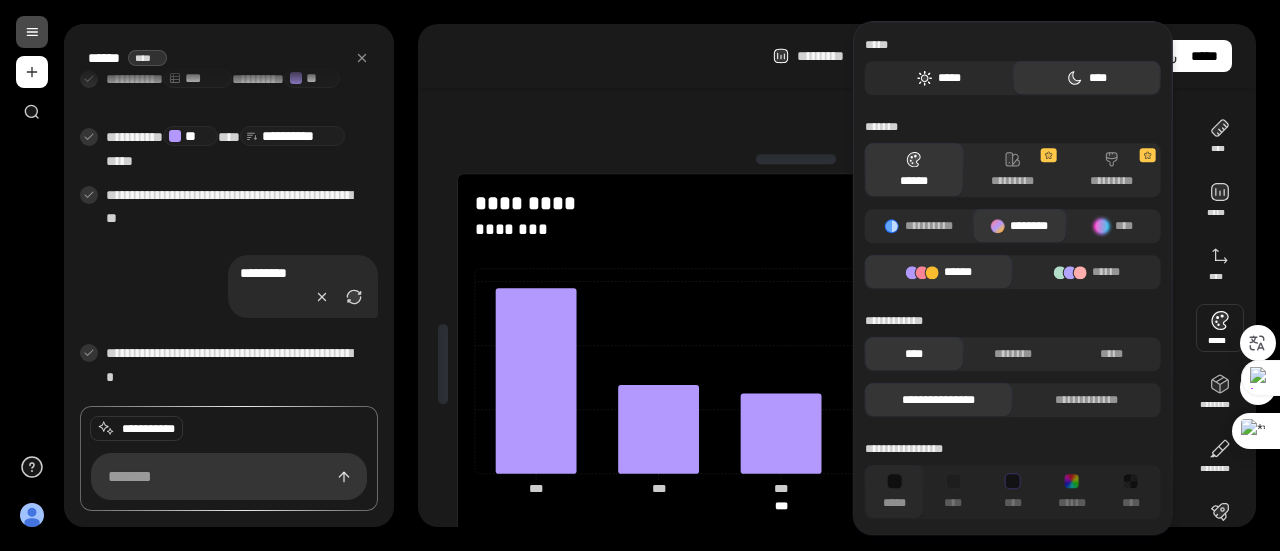 click on "*****" at bounding box center [939, 78] 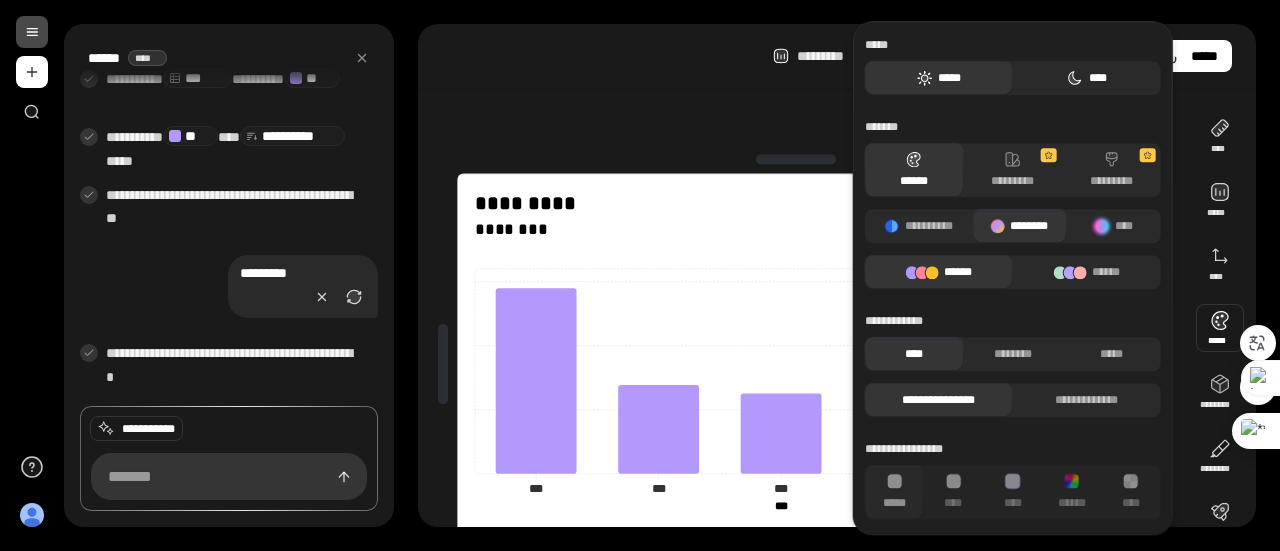 click on "****" at bounding box center (1087, 78) 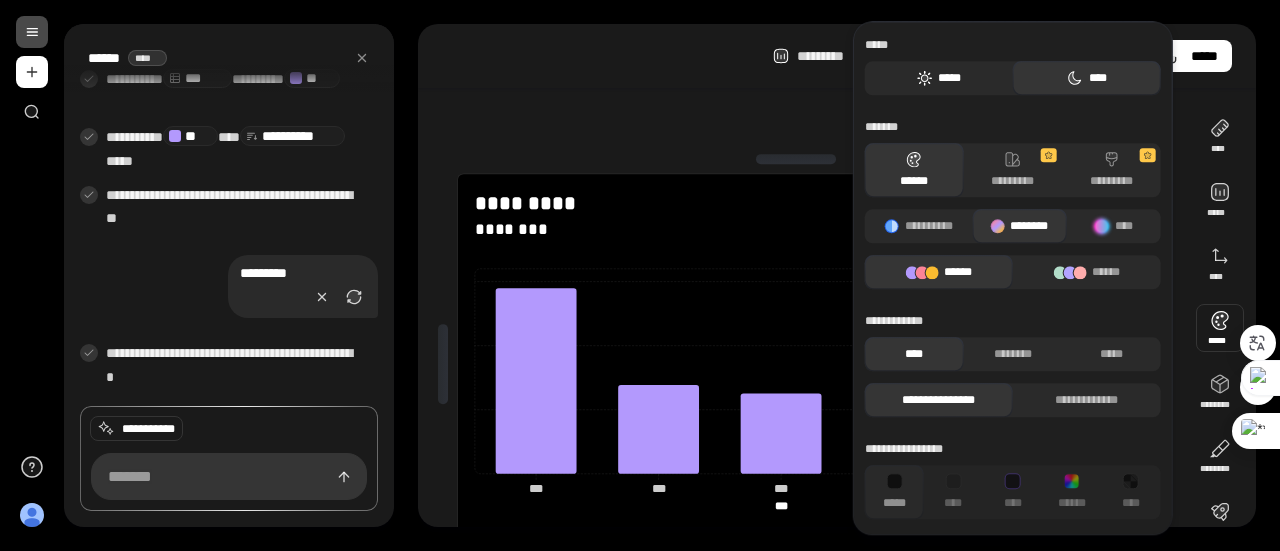 click on "*****" at bounding box center [939, 78] 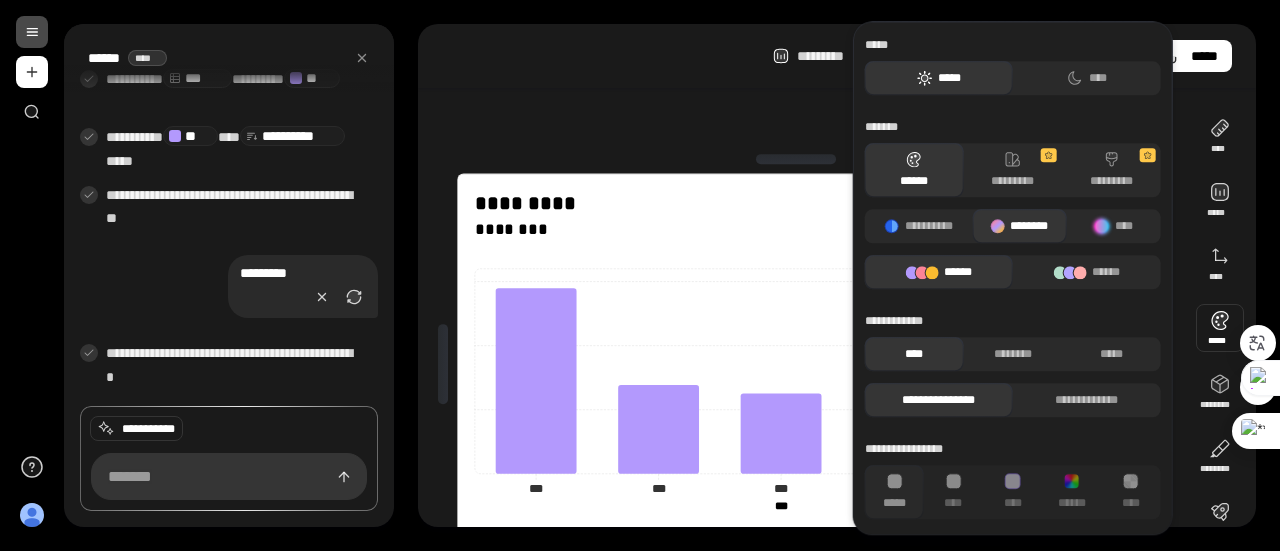 click on "******" at bounding box center (939, 272) 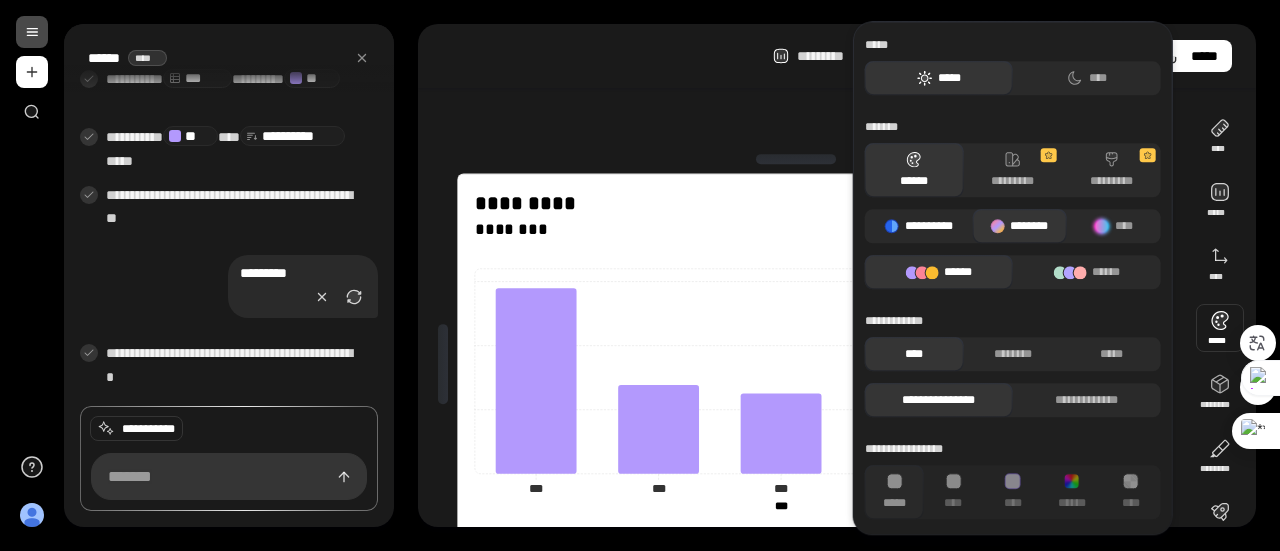click on "**********" at bounding box center [919, 226] 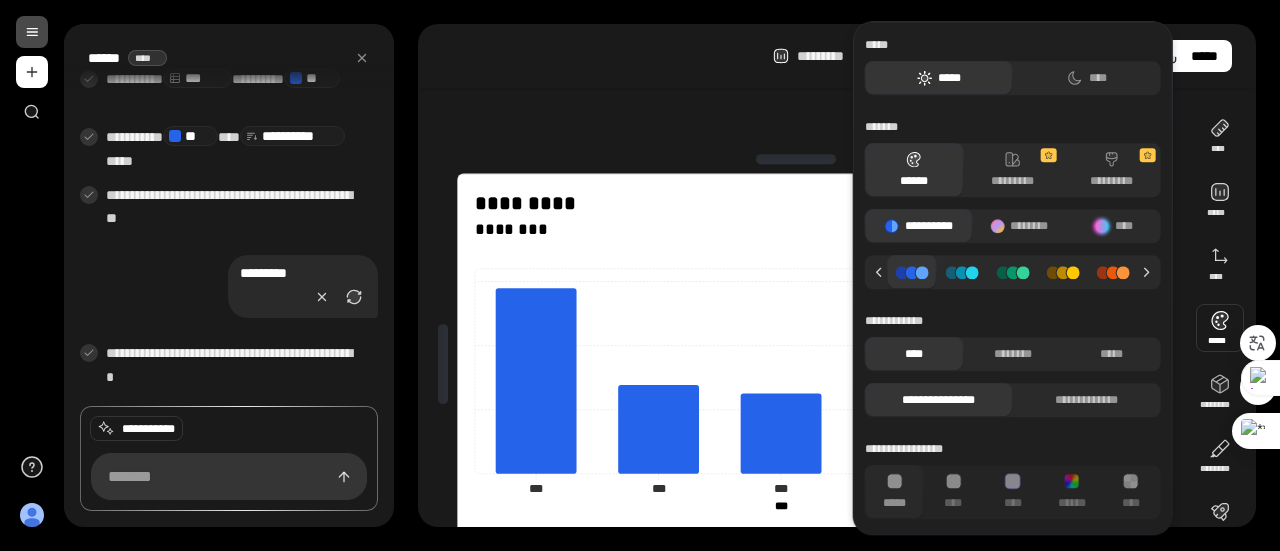 drag, startPoint x: 956, startPoint y: 251, endPoint x: 1008, endPoint y: 286, distance: 62.681736 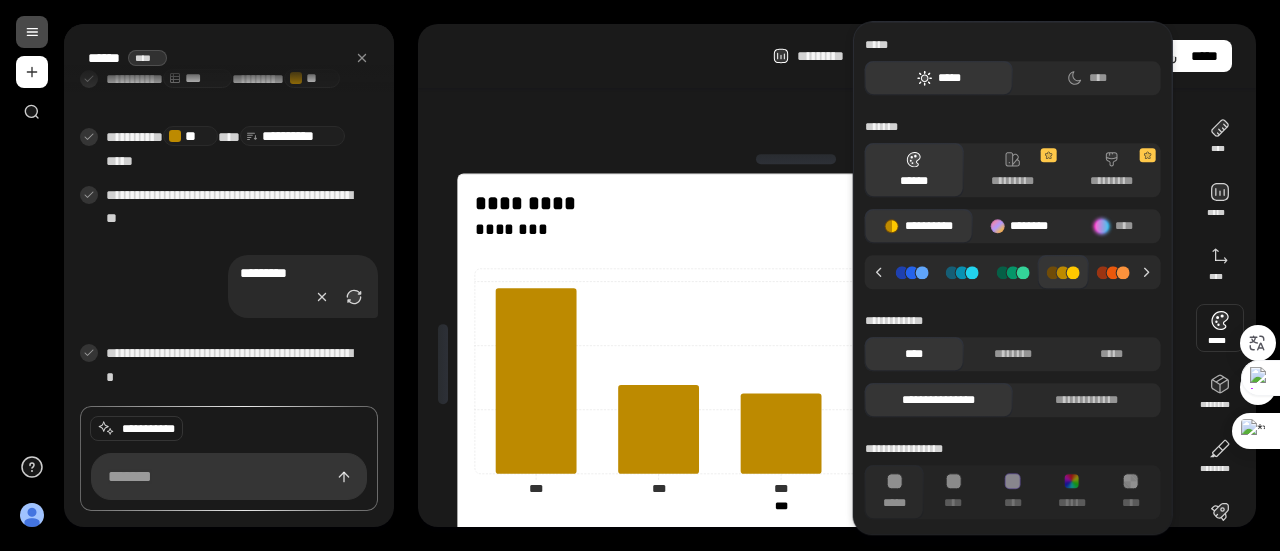 click on "********" at bounding box center (1019, 226) 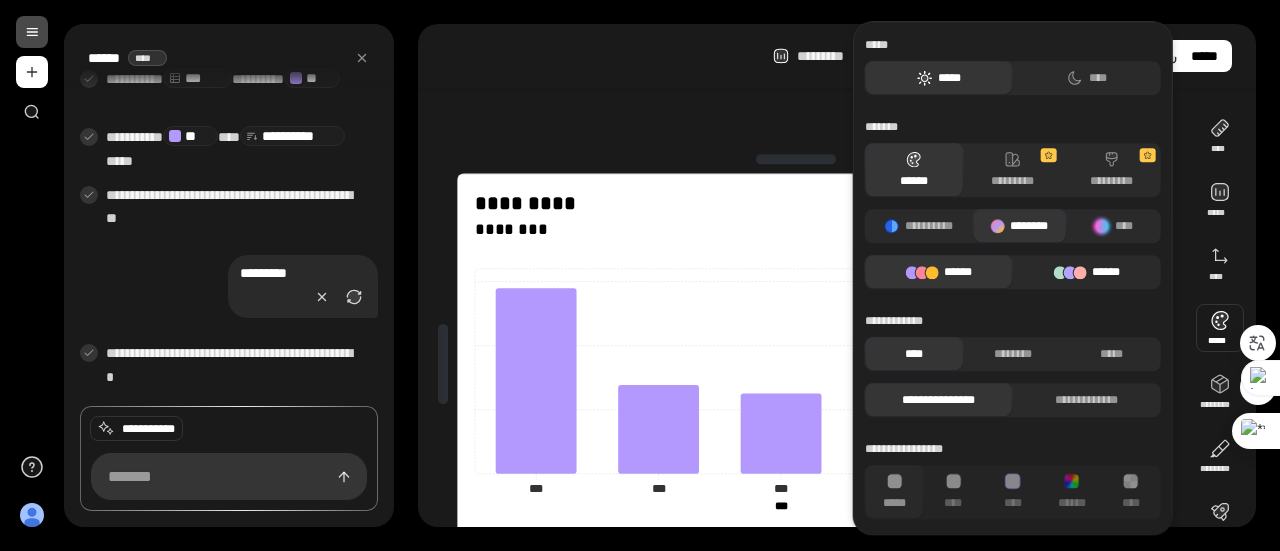 click on "******" at bounding box center [1087, 272] 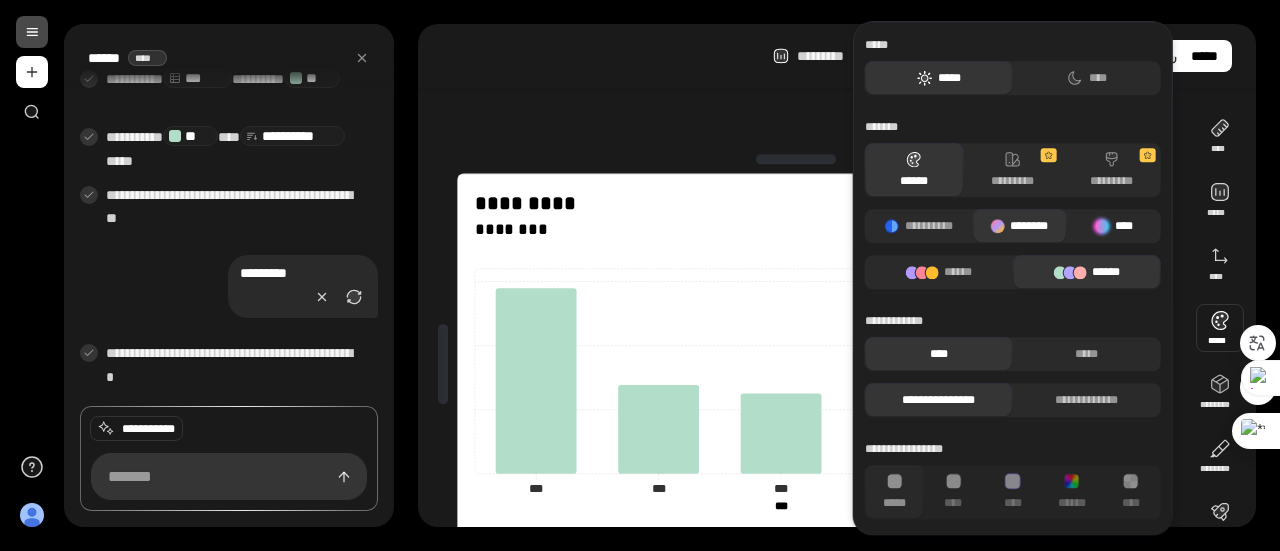 click on "****" at bounding box center [1114, 226] 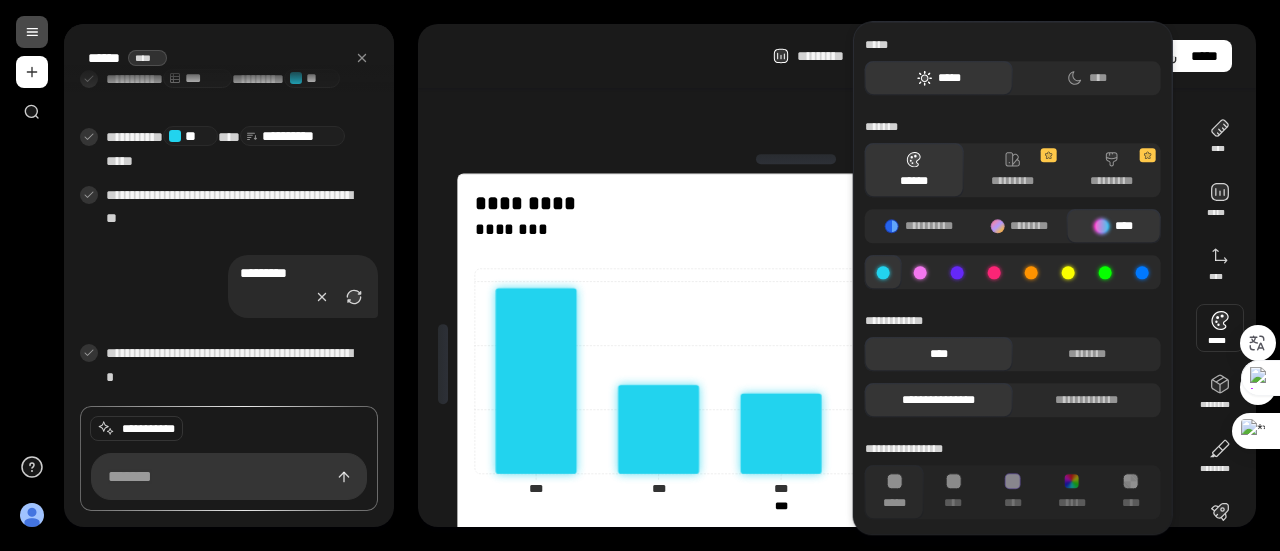 click 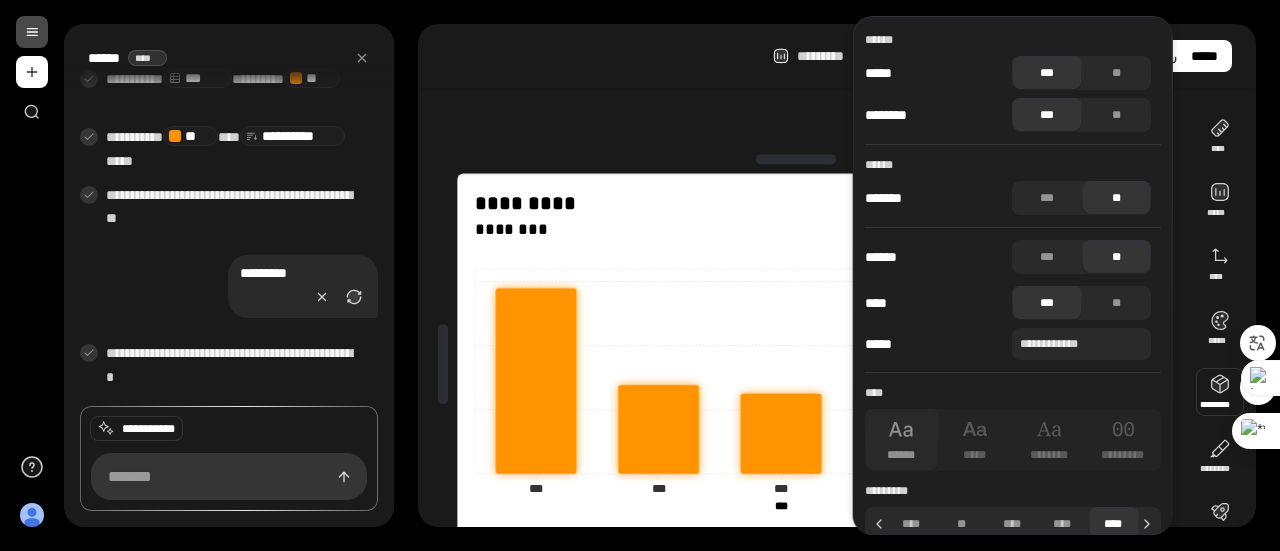 click at bounding box center (1220, 392) 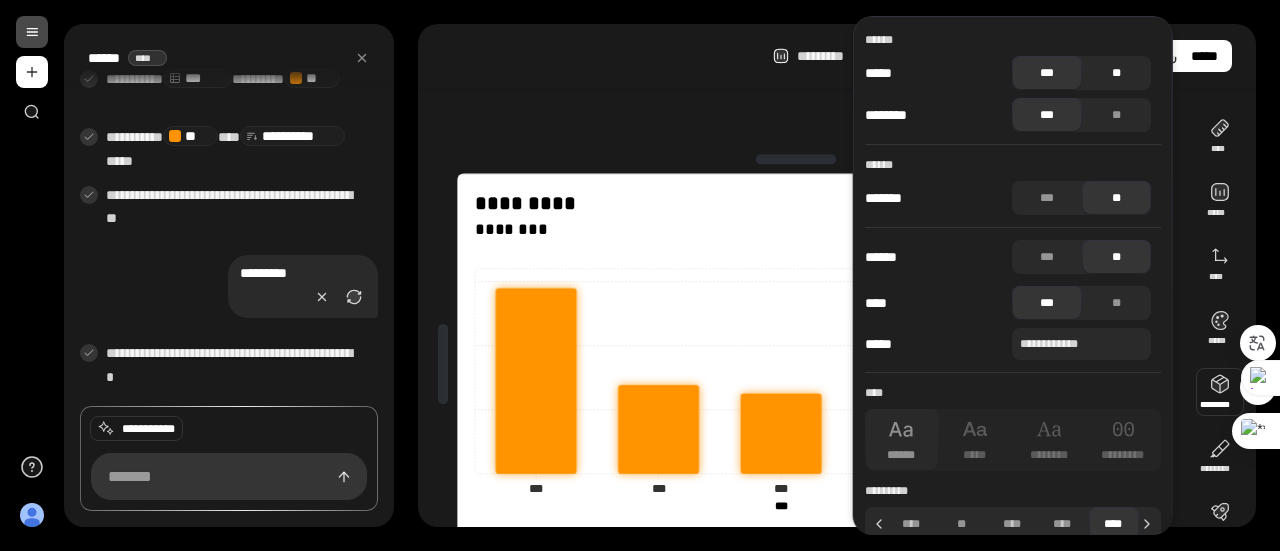 click on "**" at bounding box center (1116, 73) 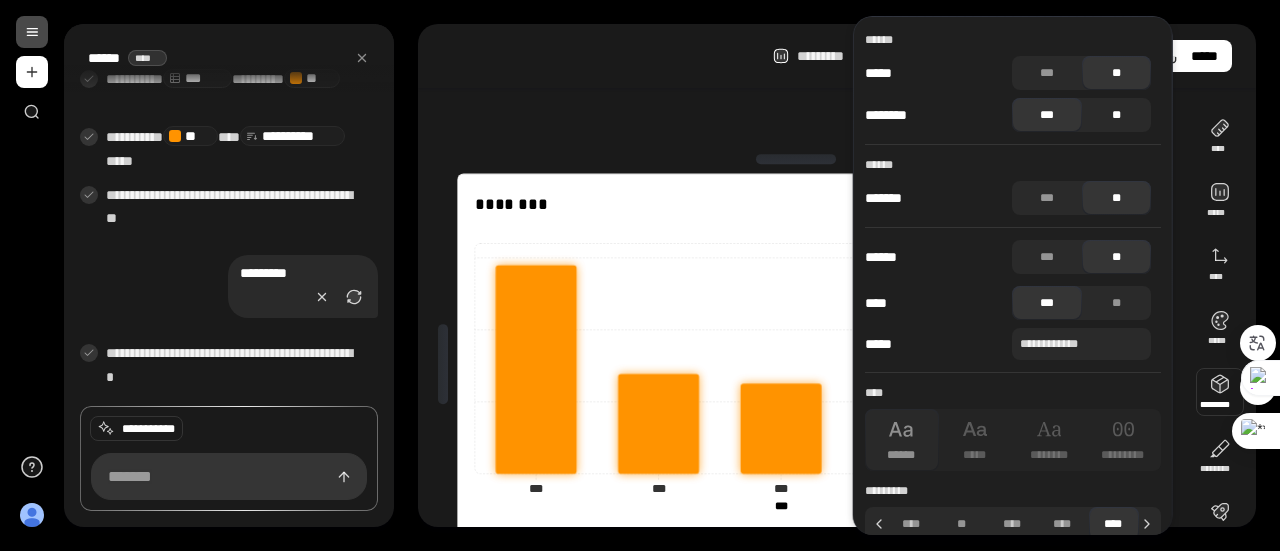 click on "**" at bounding box center [1116, 115] 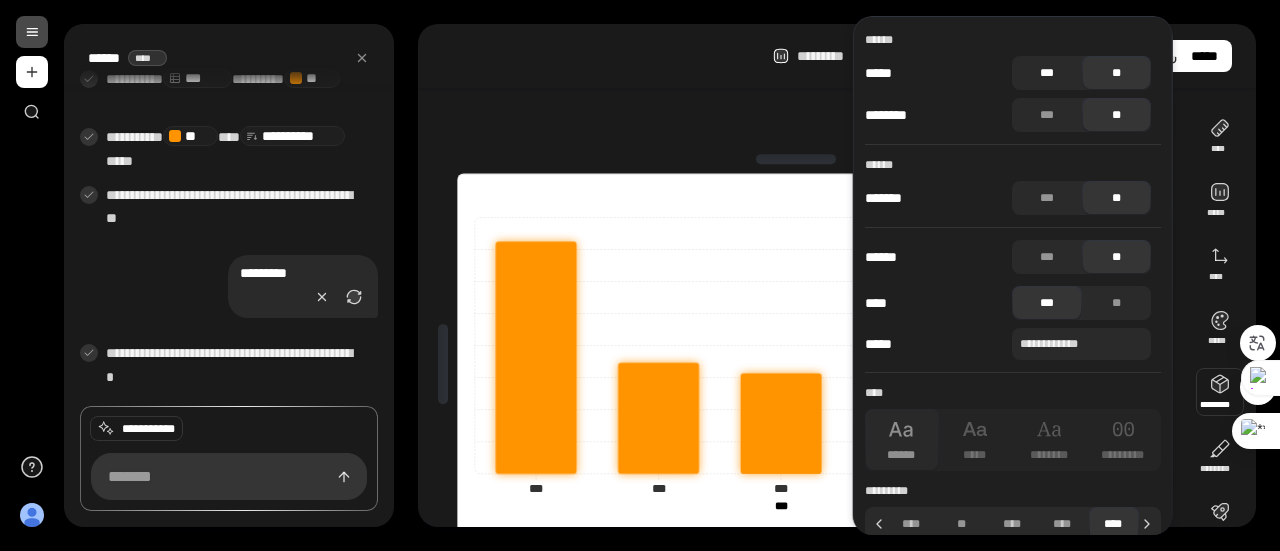 click on "***" at bounding box center (1047, 73) 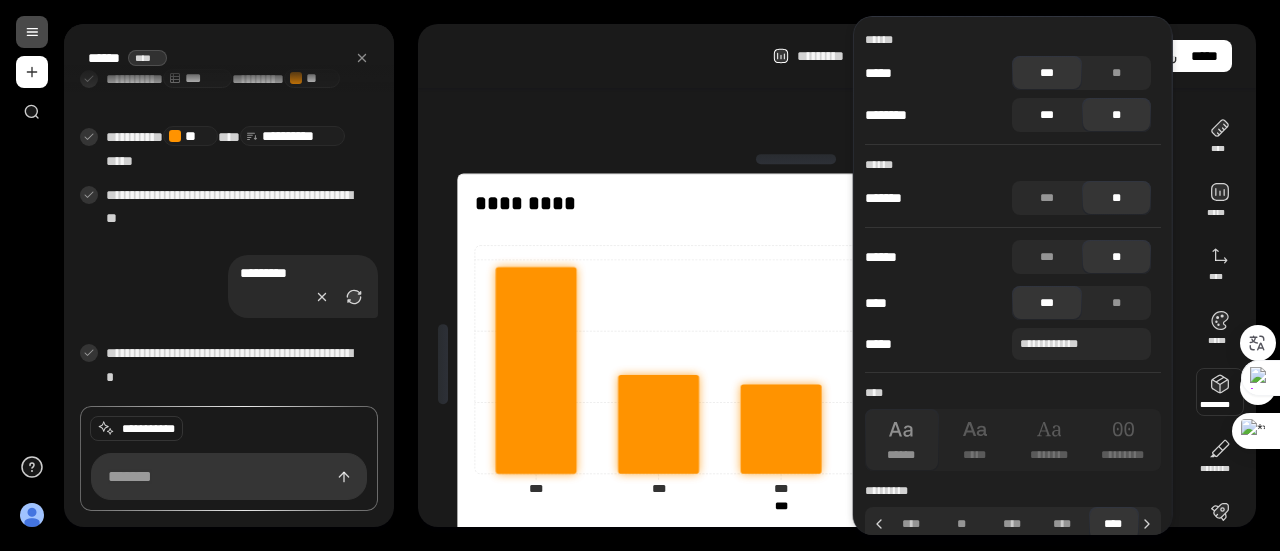click on "***" at bounding box center [1047, 115] 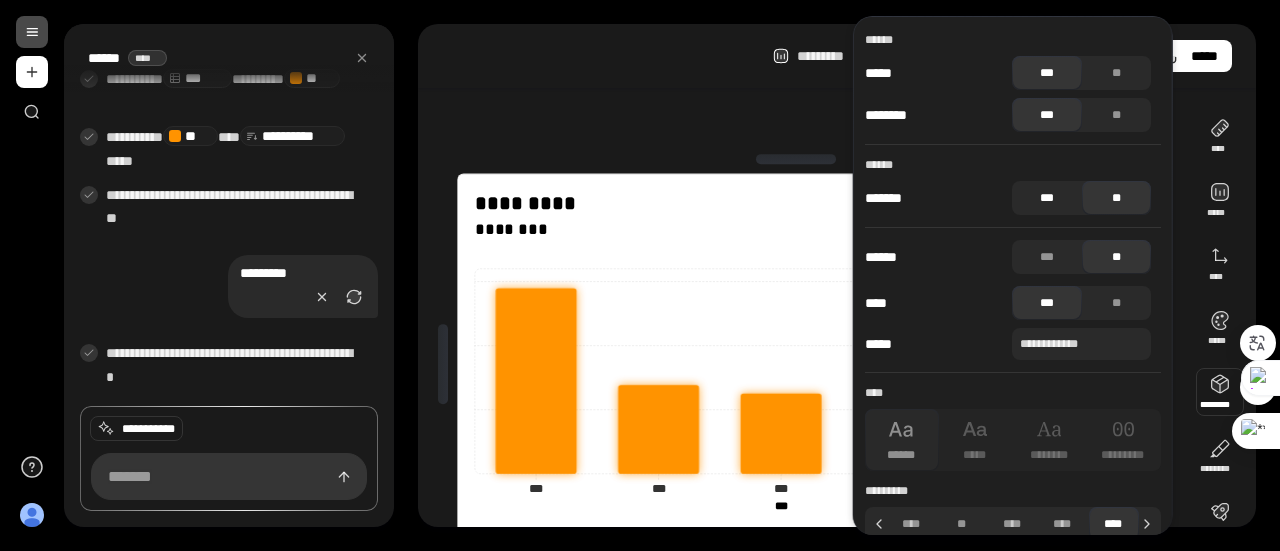 click on "***" at bounding box center [1047, 198] 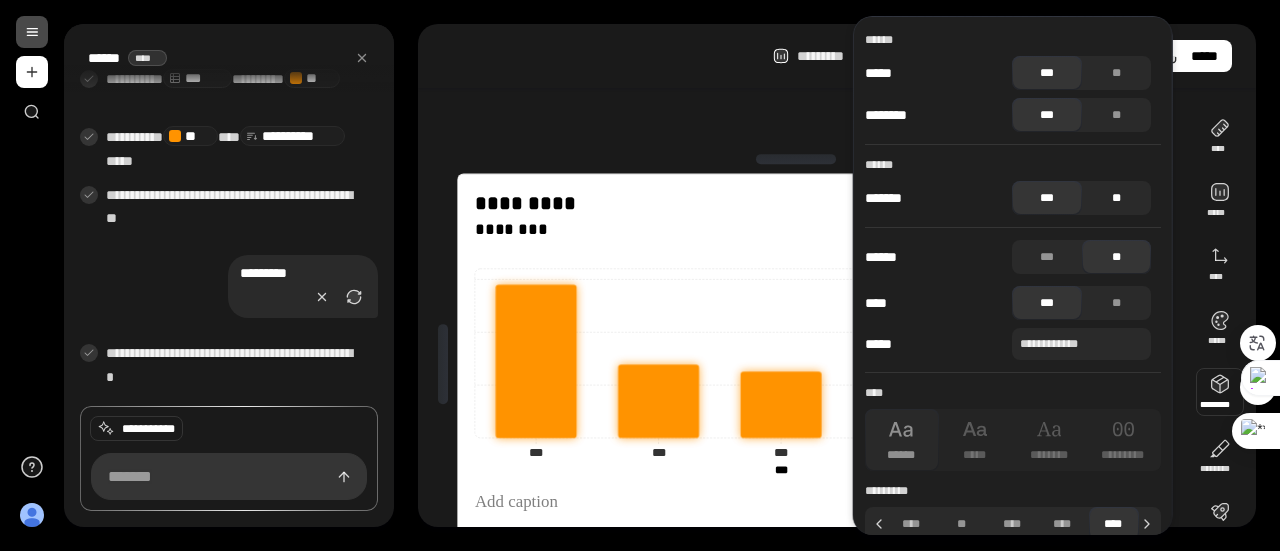 click on "**" at bounding box center [1116, 198] 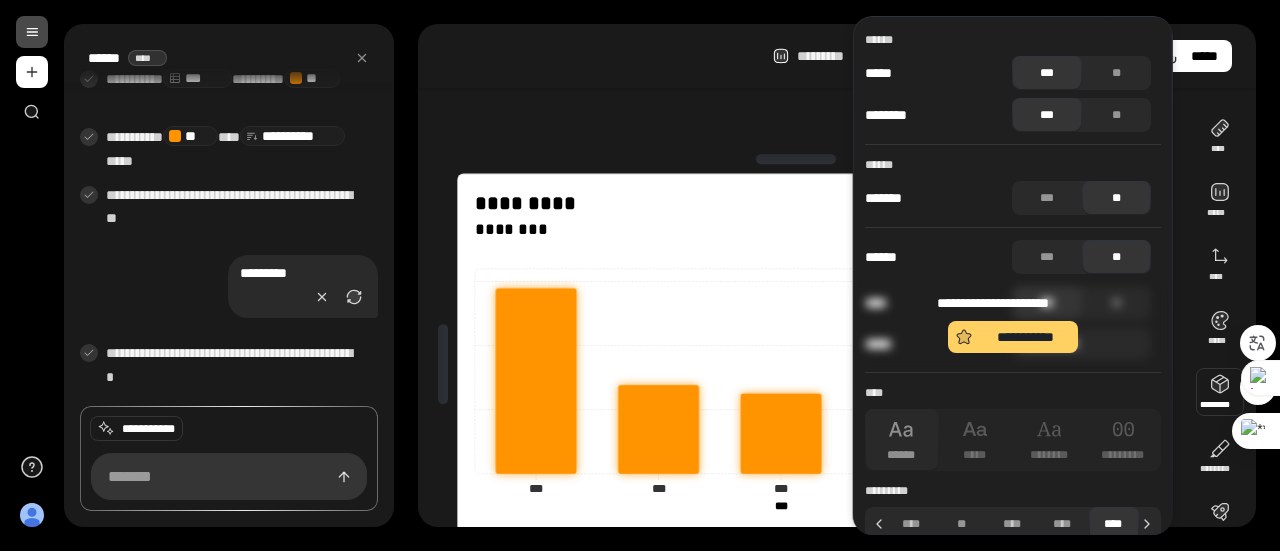 scroll, scrollTop: 22, scrollLeft: 0, axis: vertical 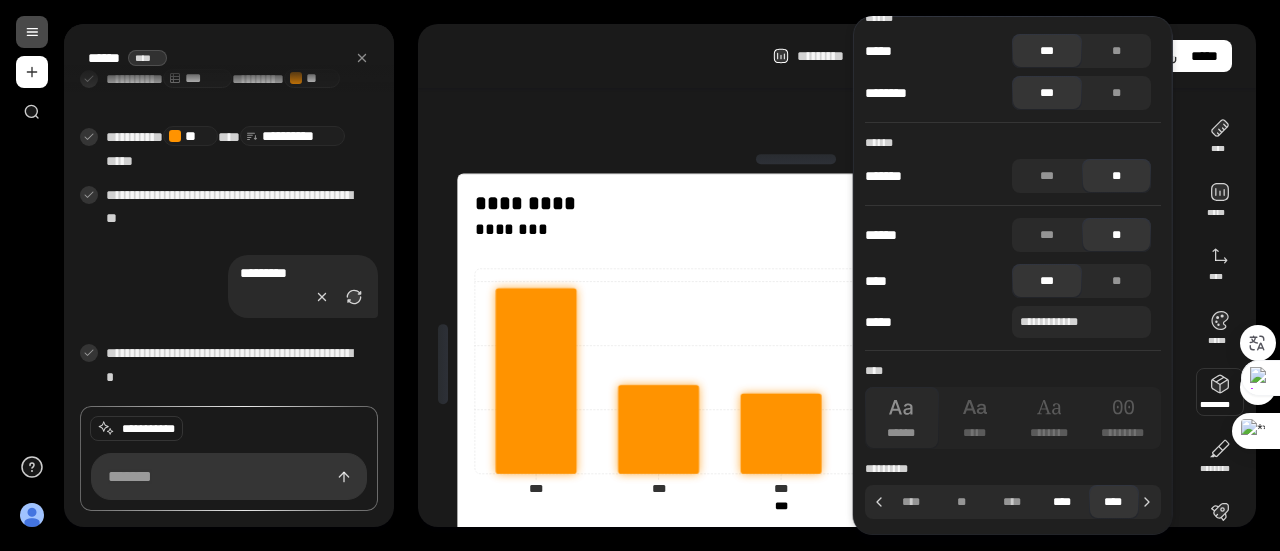 click on "****" at bounding box center [1062, 502] 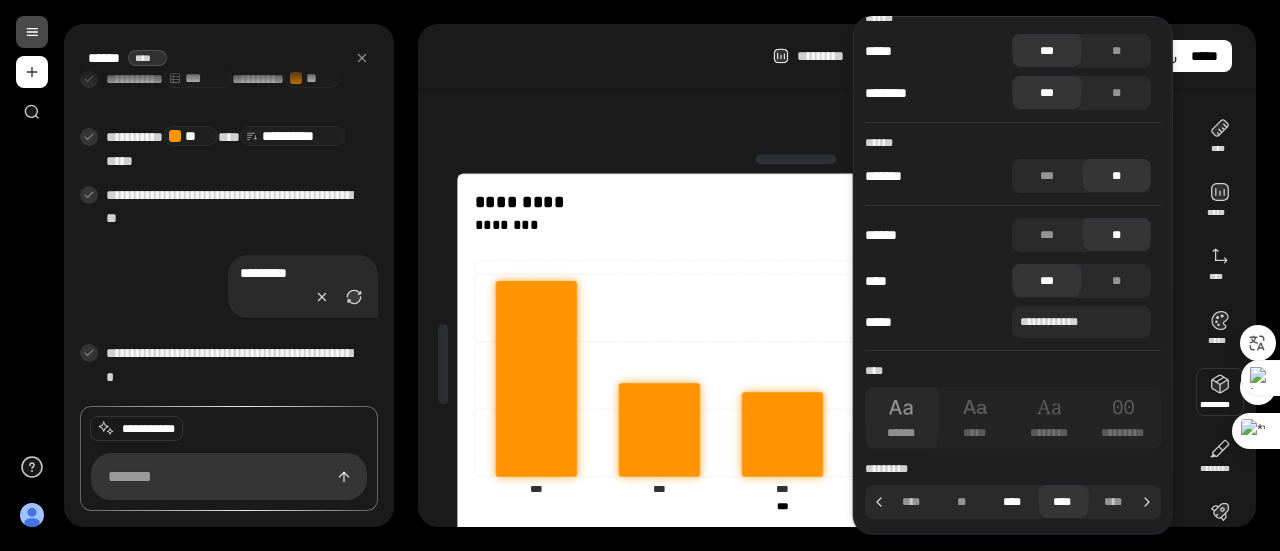 click on "****" at bounding box center (1011, 502) 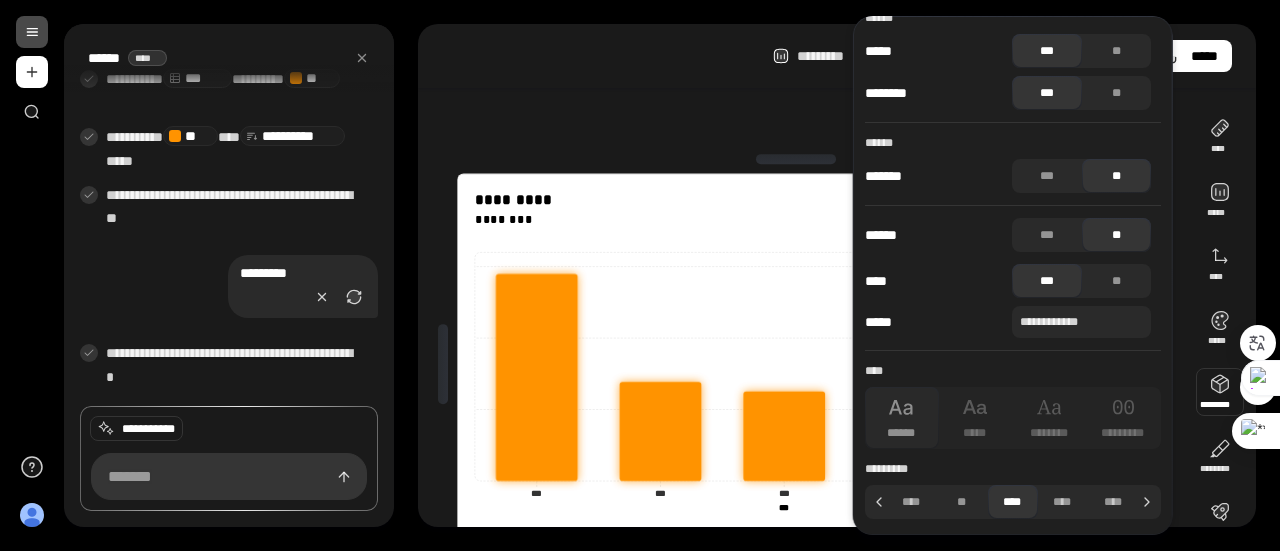 click at bounding box center [1115, 486] 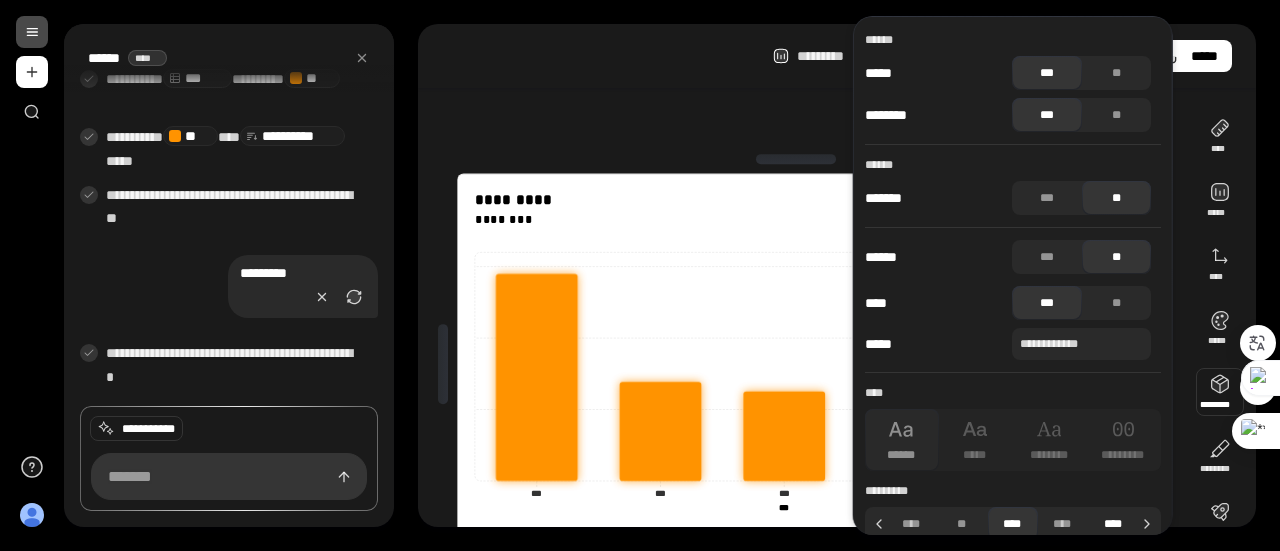 click on "****" at bounding box center (1112, 524) 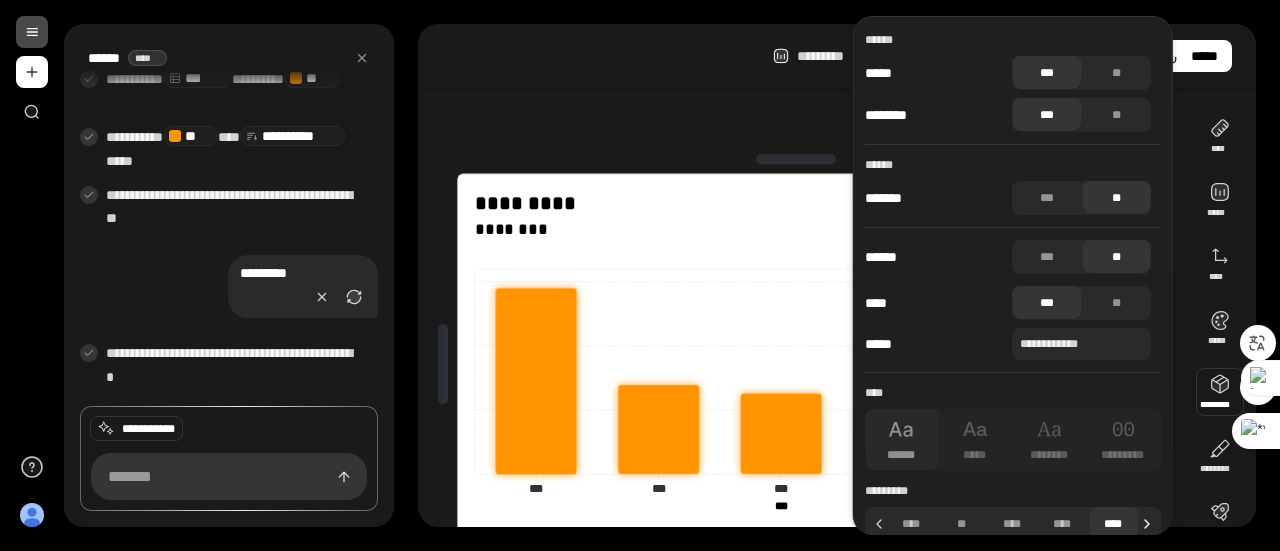 click 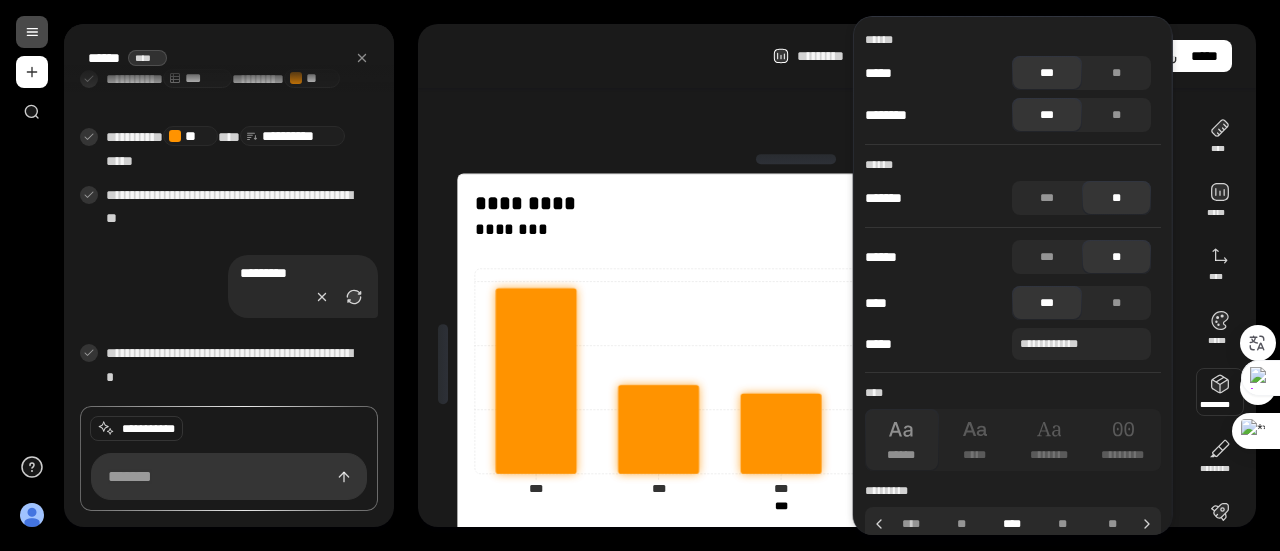 click on "****" at bounding box center (1011, 524) 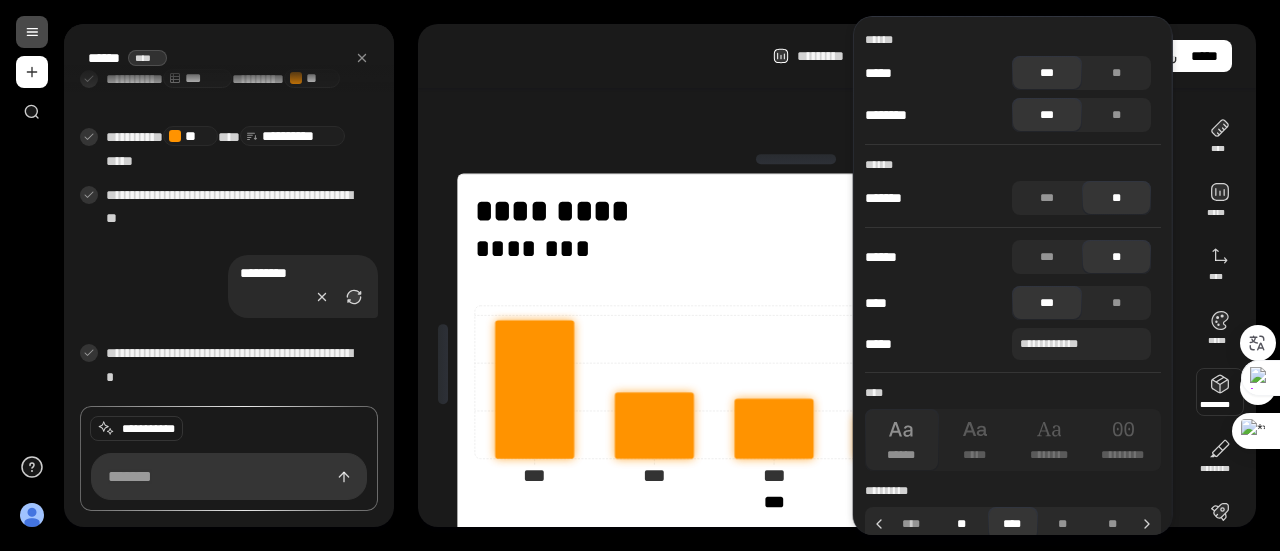 click on "**" at bounding box center (961, 524) 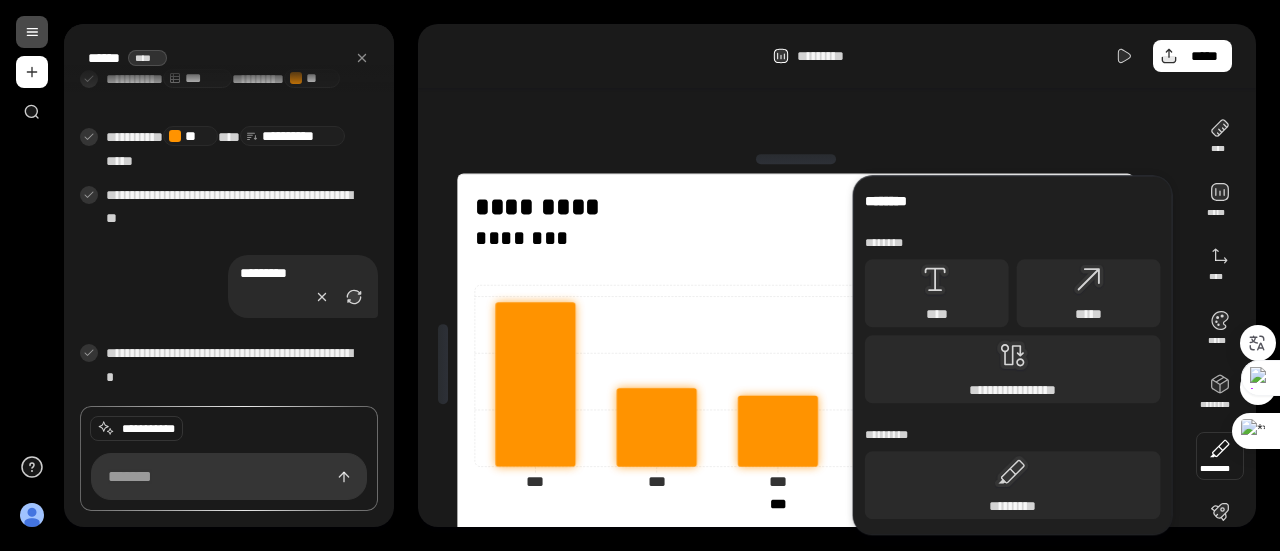 scroll, scrollTop: 96, scrollLeft: 0, axis: vertical 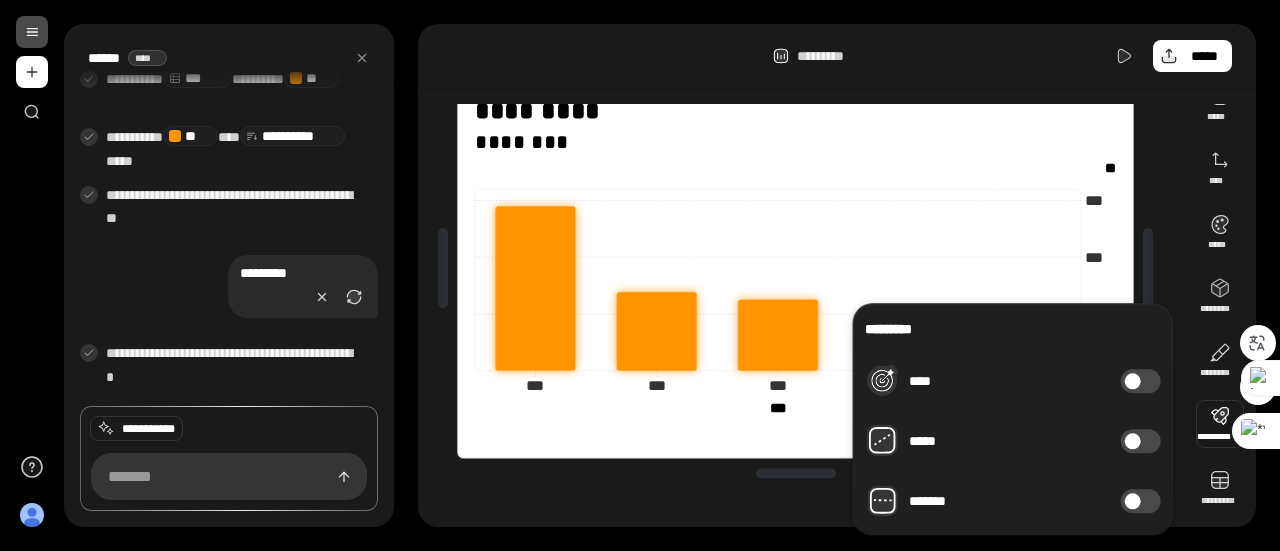 click at bounding box center [1133, 381] 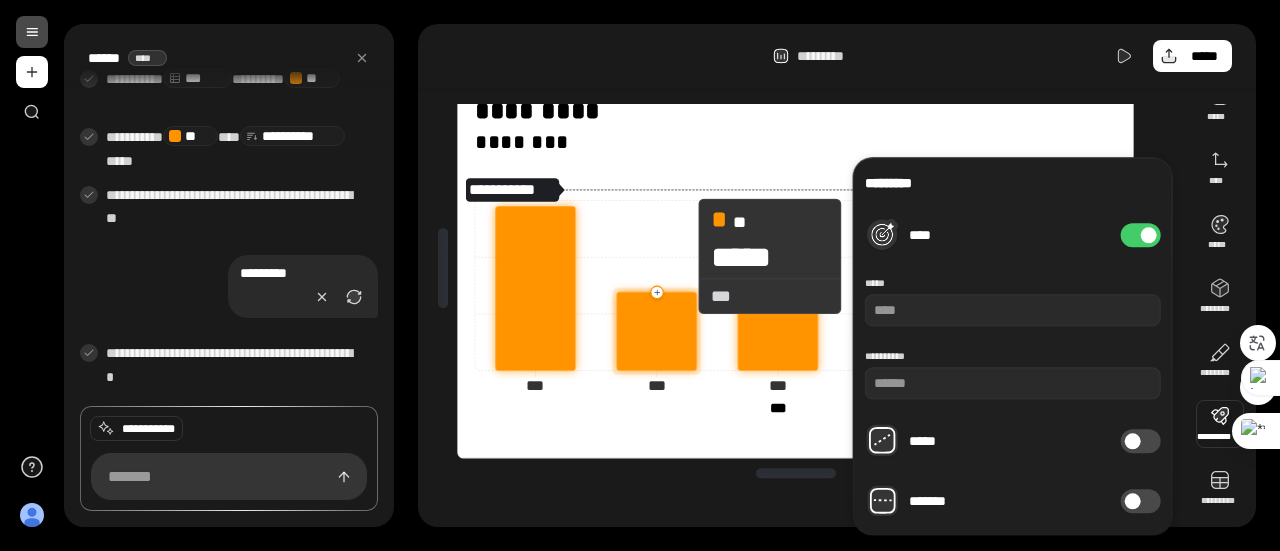 click 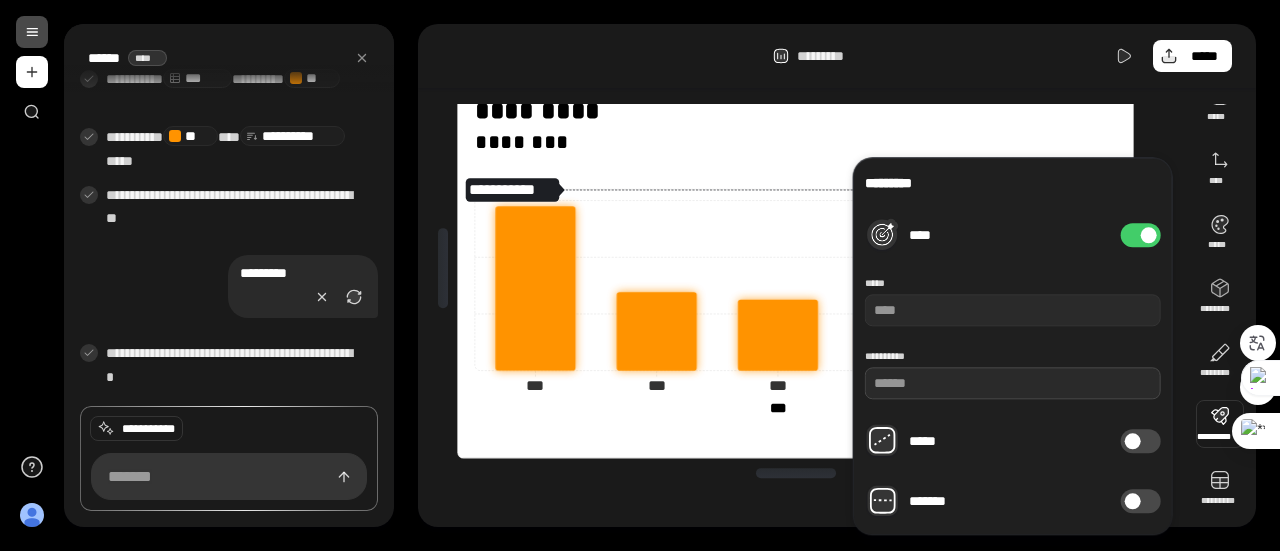 drag, startPoint x: 962, startPoint y: 377, endPoint x: 860, endPoint y: 382, distance: 102.122475 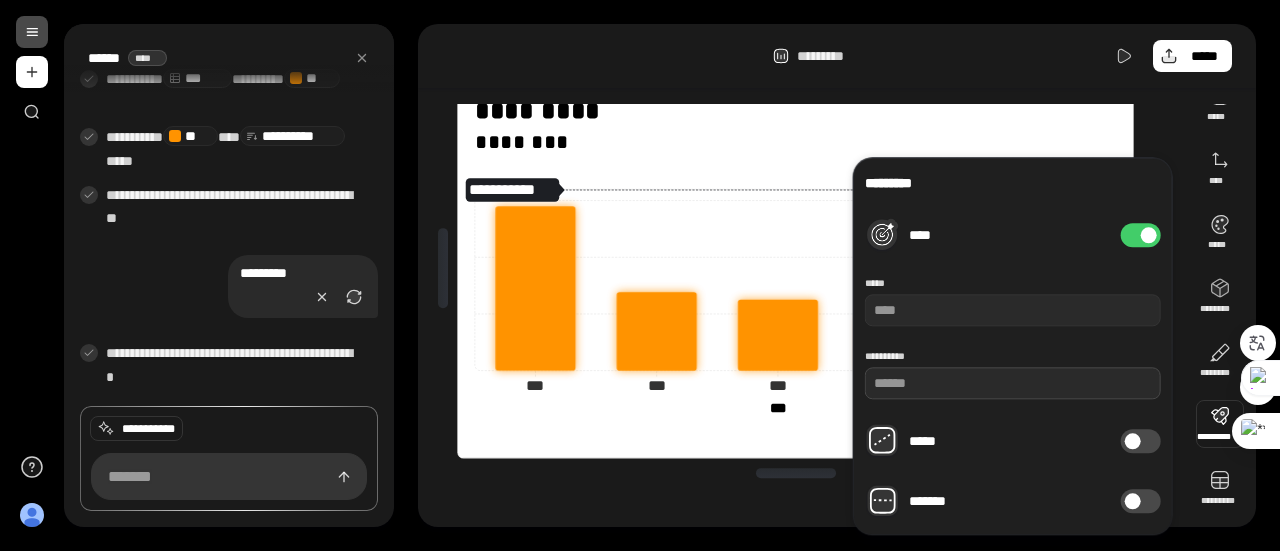click on "**********" at bounding box center [1013, 346] 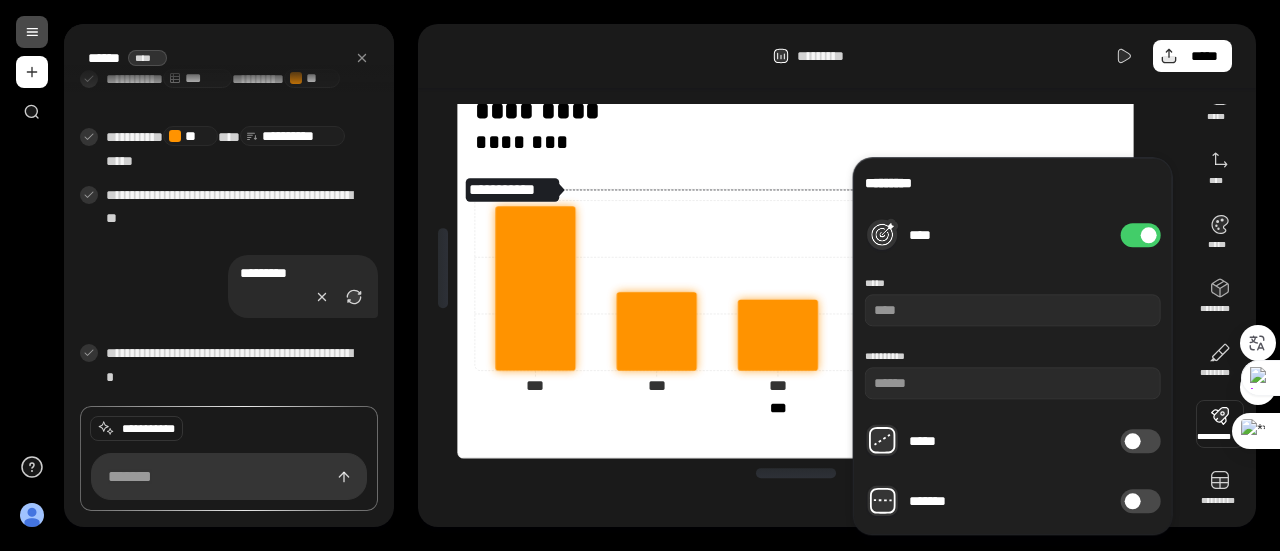 click on "*****" at bounding box center [1141, 441] 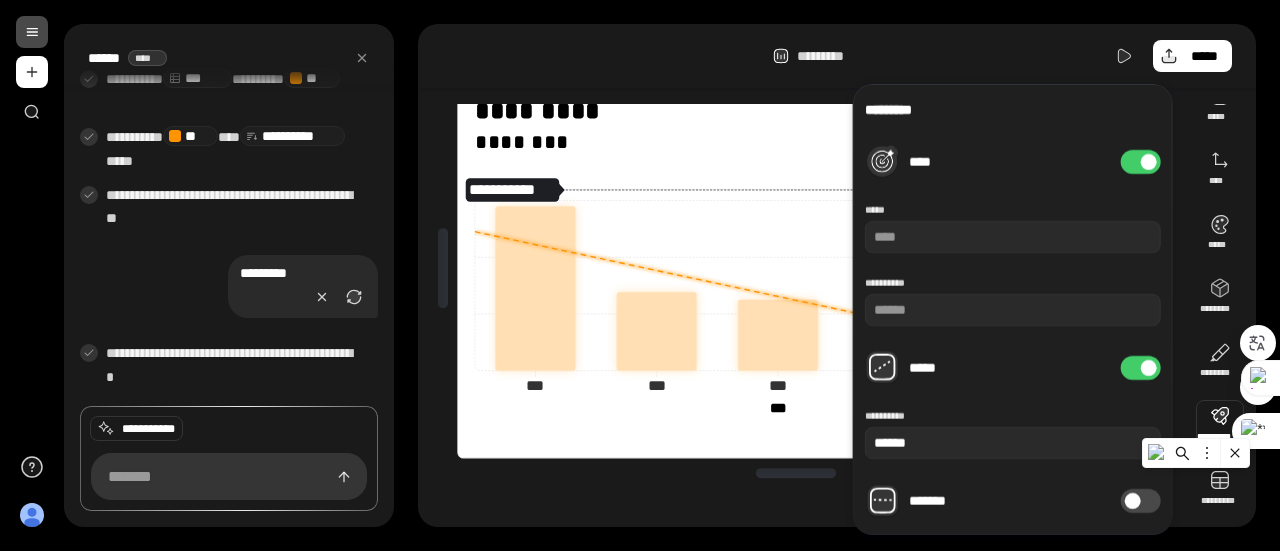click at bounding box center [1196, 453] 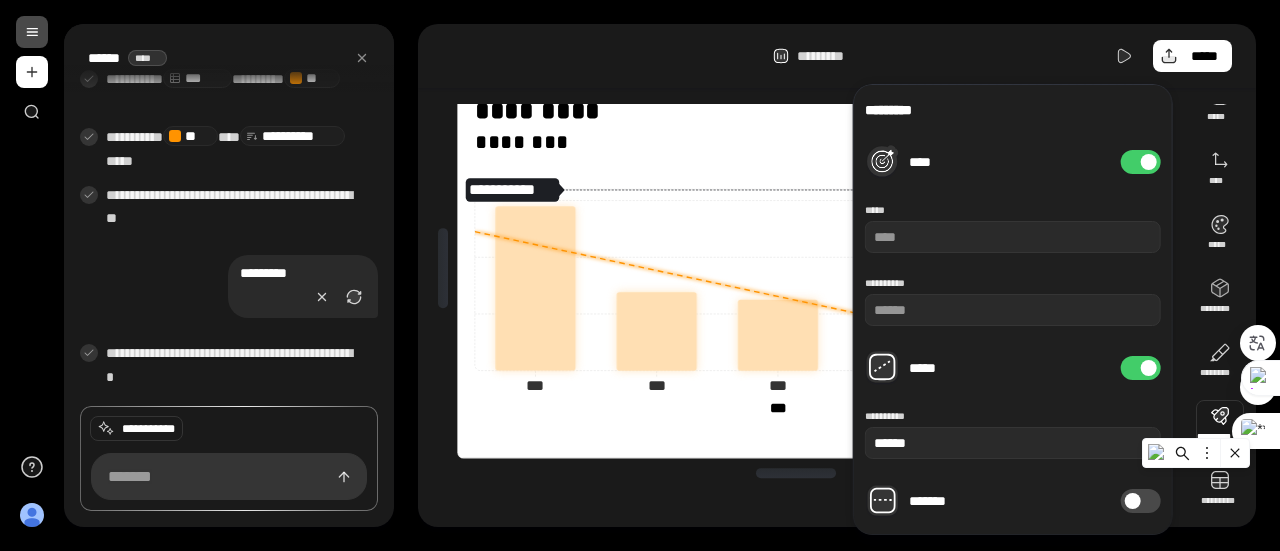 click at bounding box center [1133, 501] 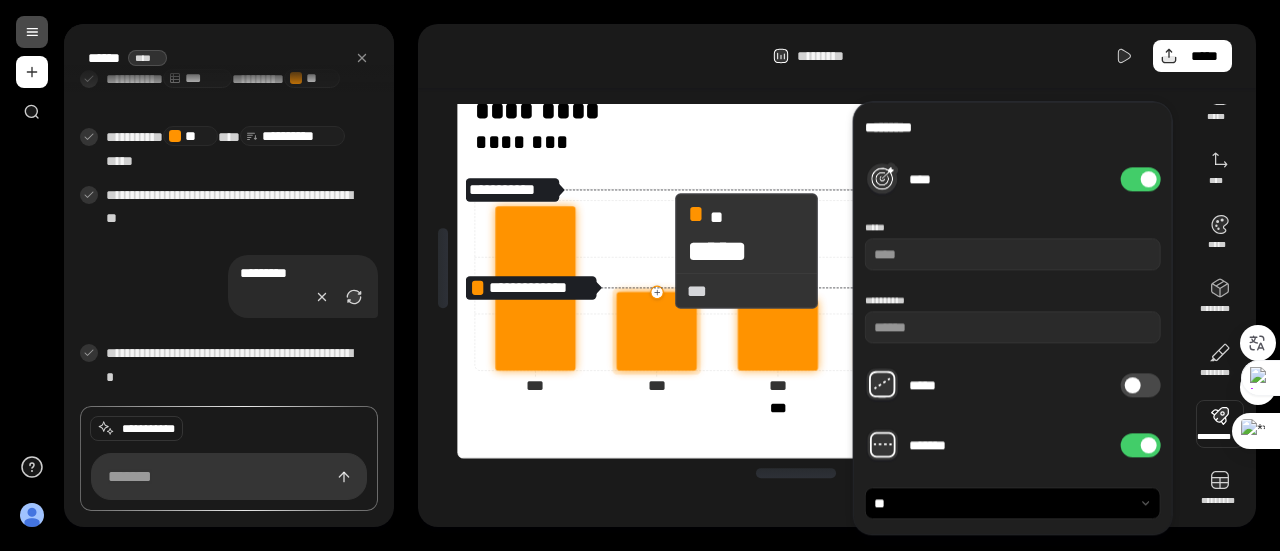click 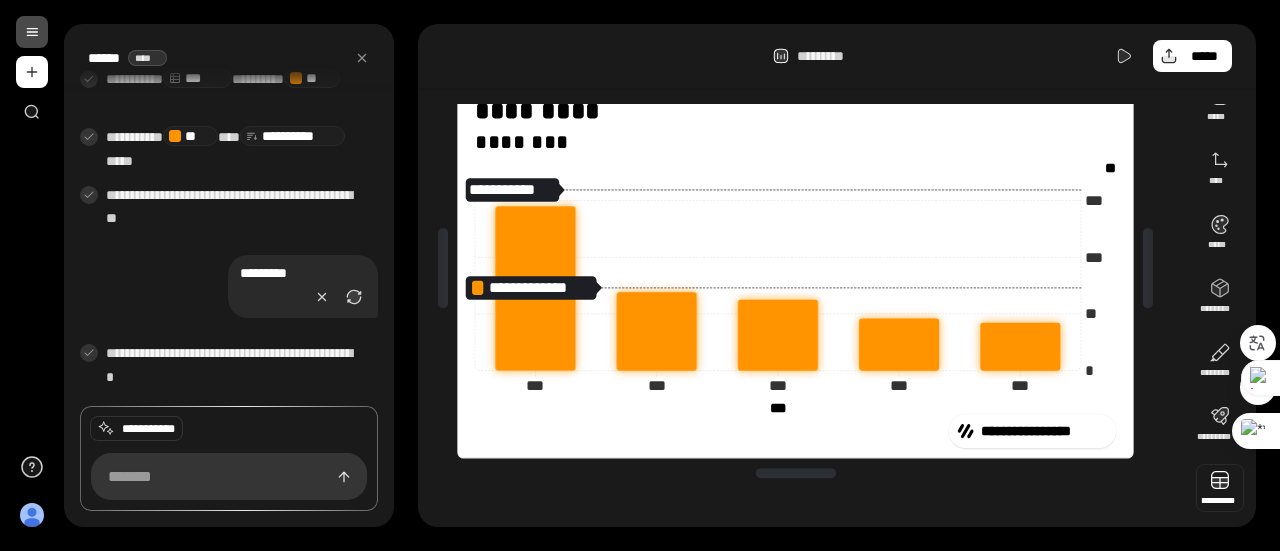 click at bounding box center [1220, 488] 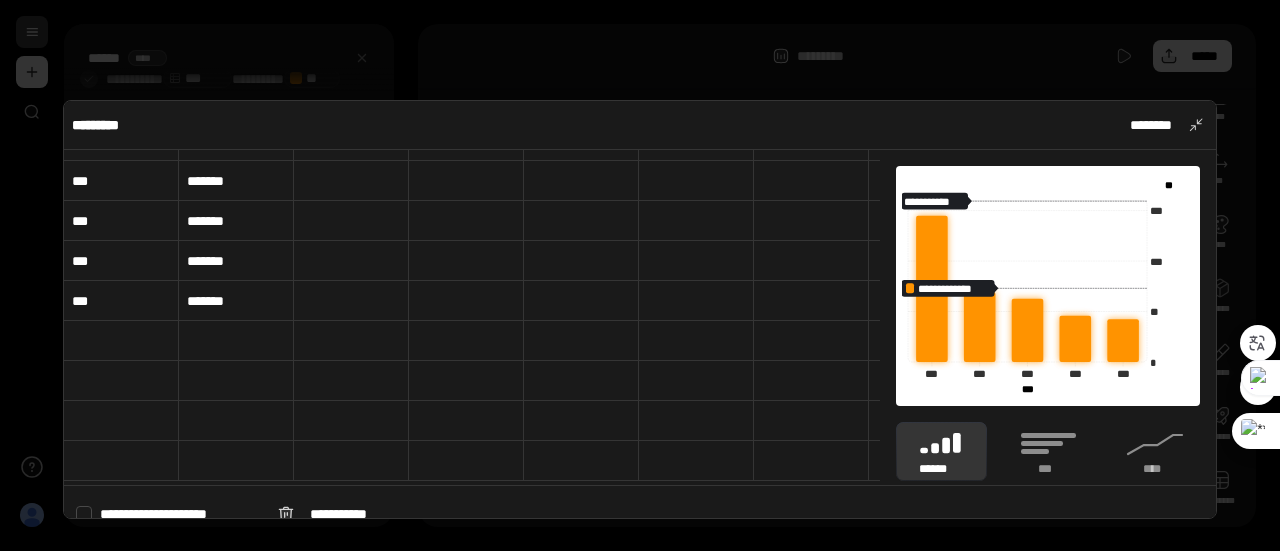 scroll, scrollTop: 0, scrollLeft: 0, axis: both 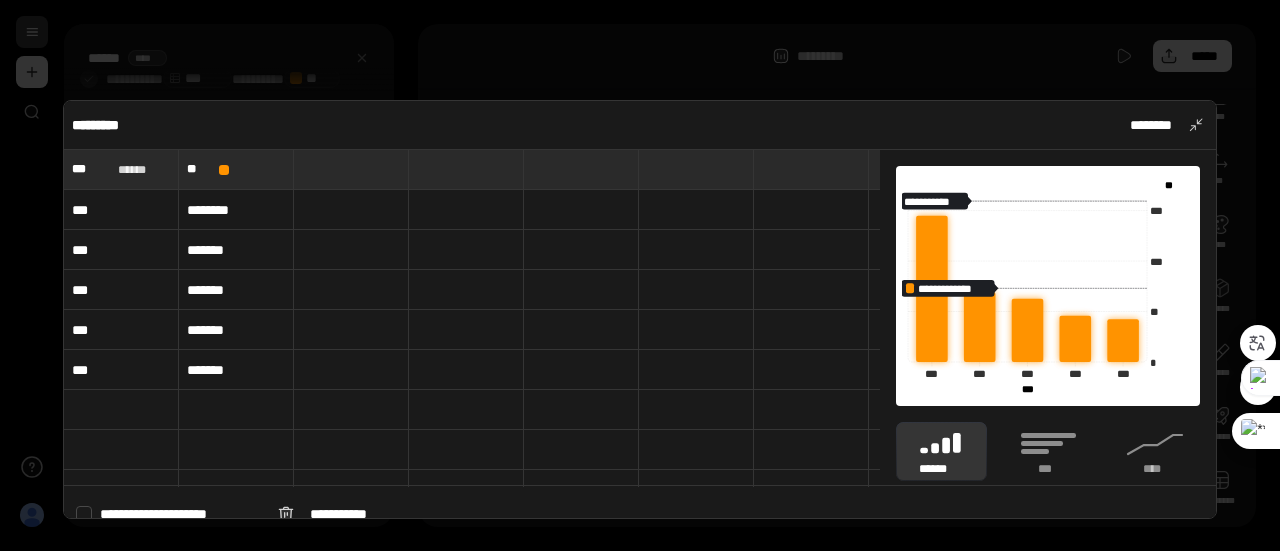 click at bounding box center [640, 275] 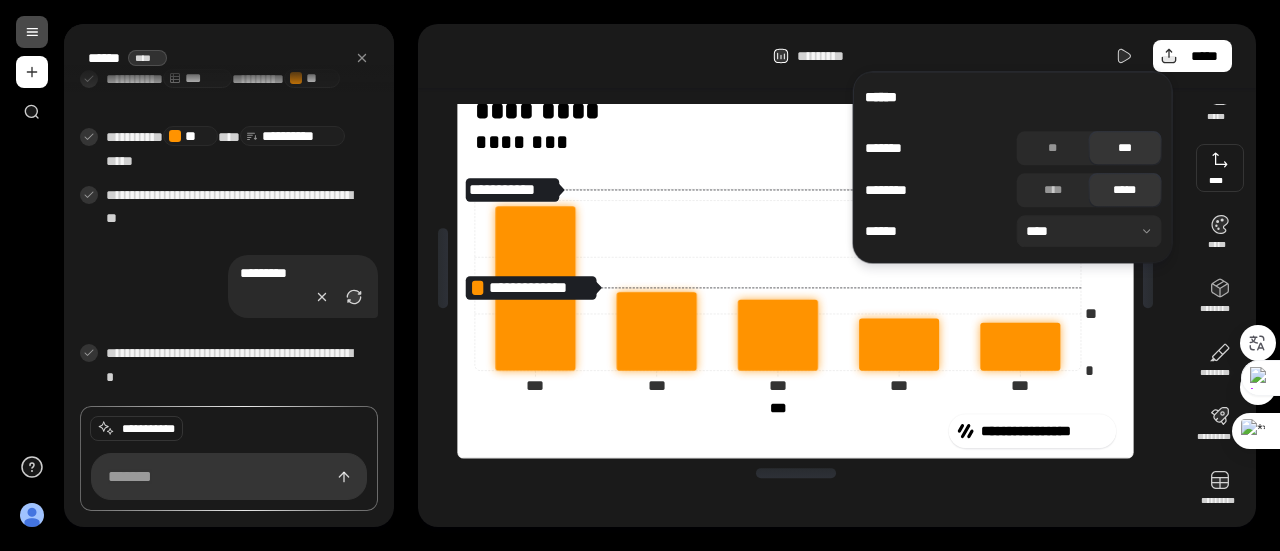click on "********* *****" at bounding box center (837, 56) 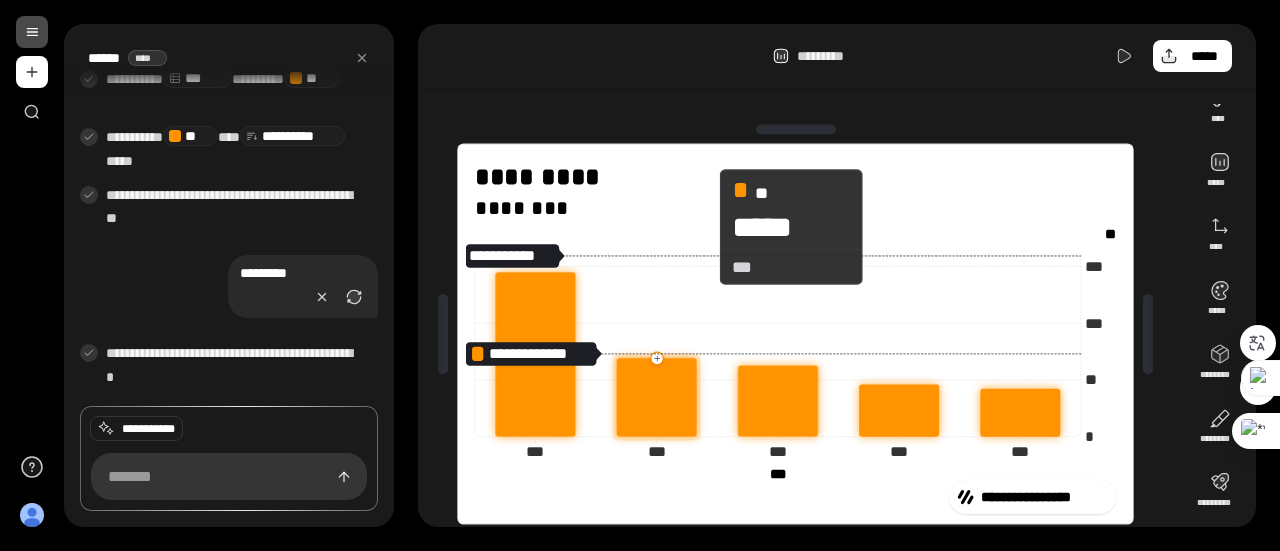 scroll, scrollTop: 0, scrollLeft: 0, axis: both 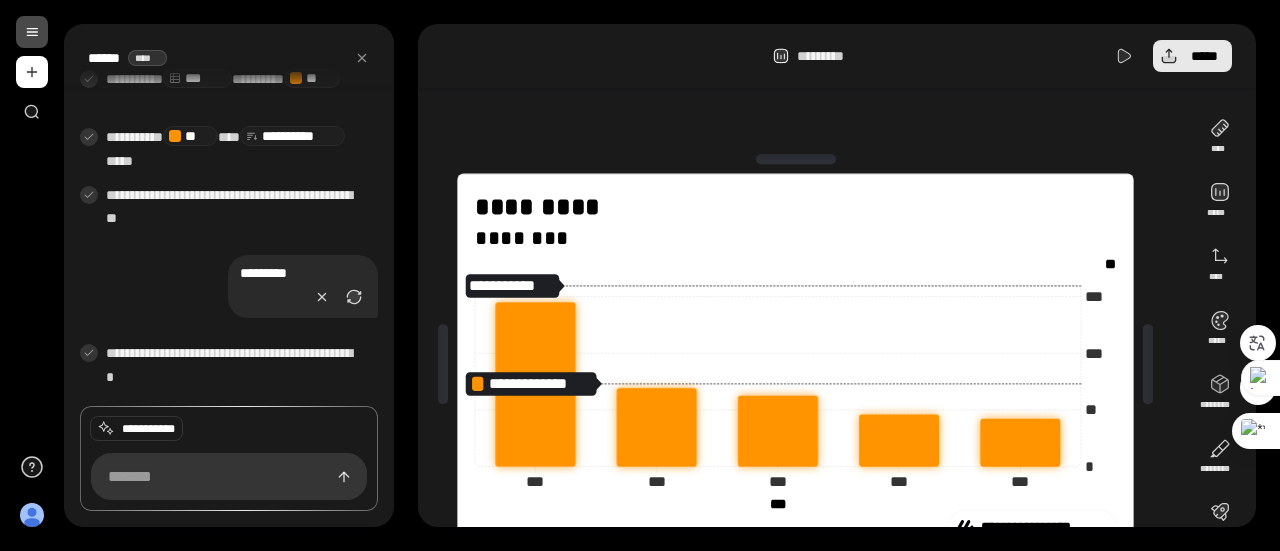 click on "*****" at bounding box center [1204, 56] 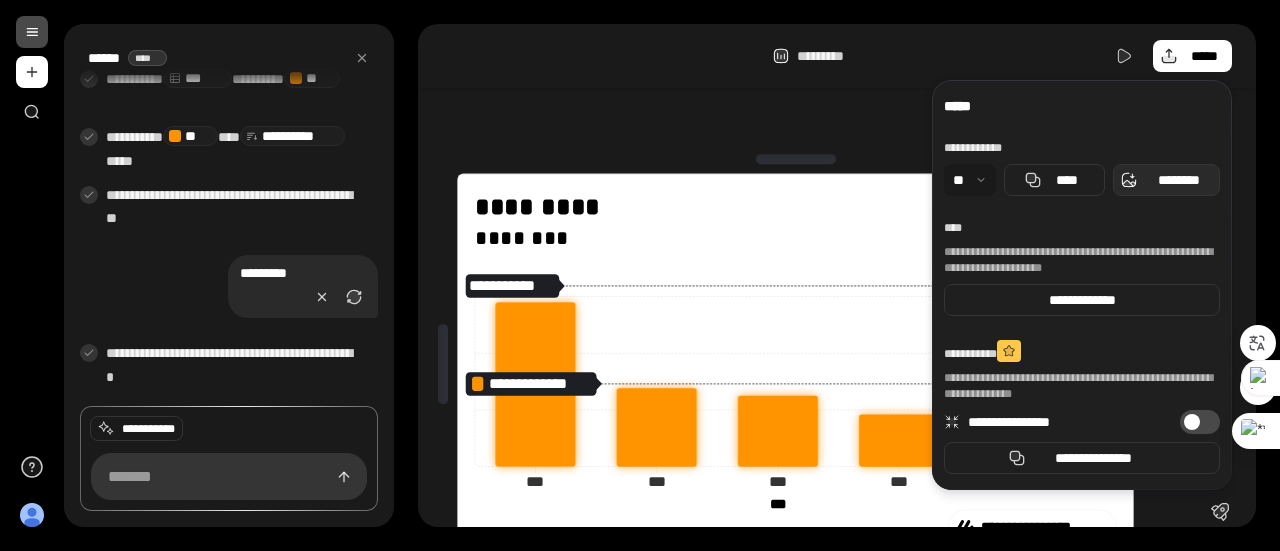 click on "********" at bounding box center (1178, 180) 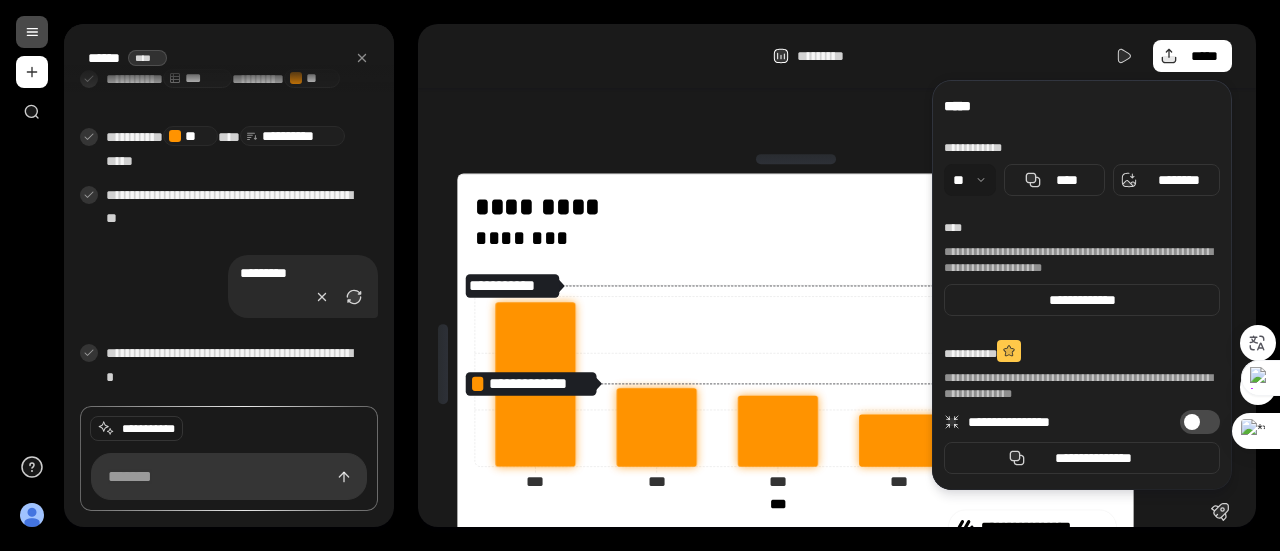 click on "**********" at bounding box center [837, 275] 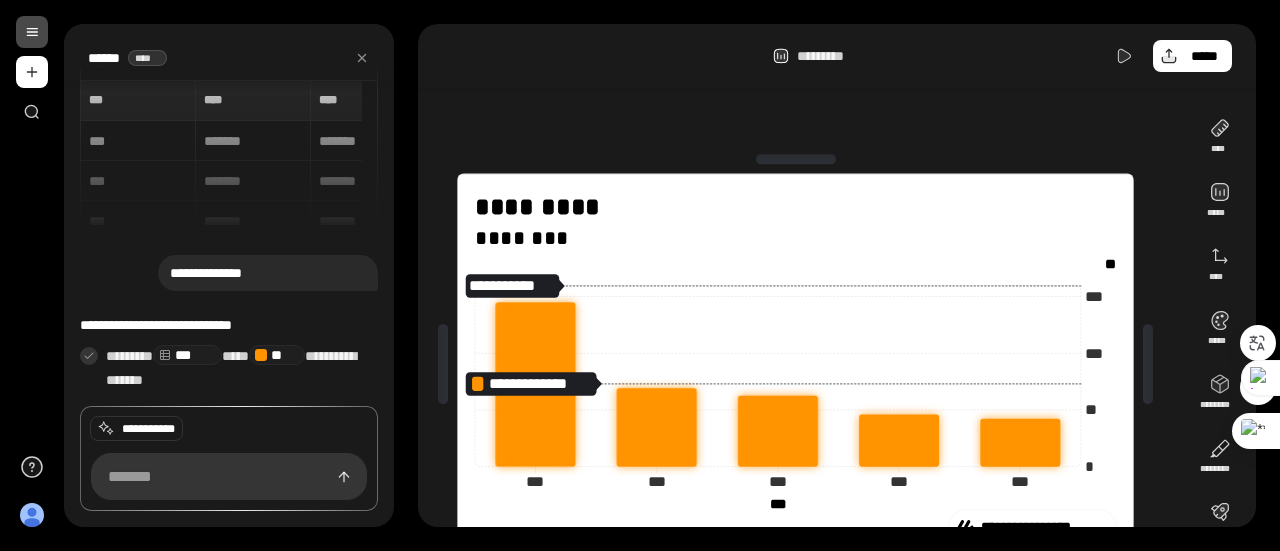 scroll, scrollTop: 400, scrollLeft: 0, axis: vertical 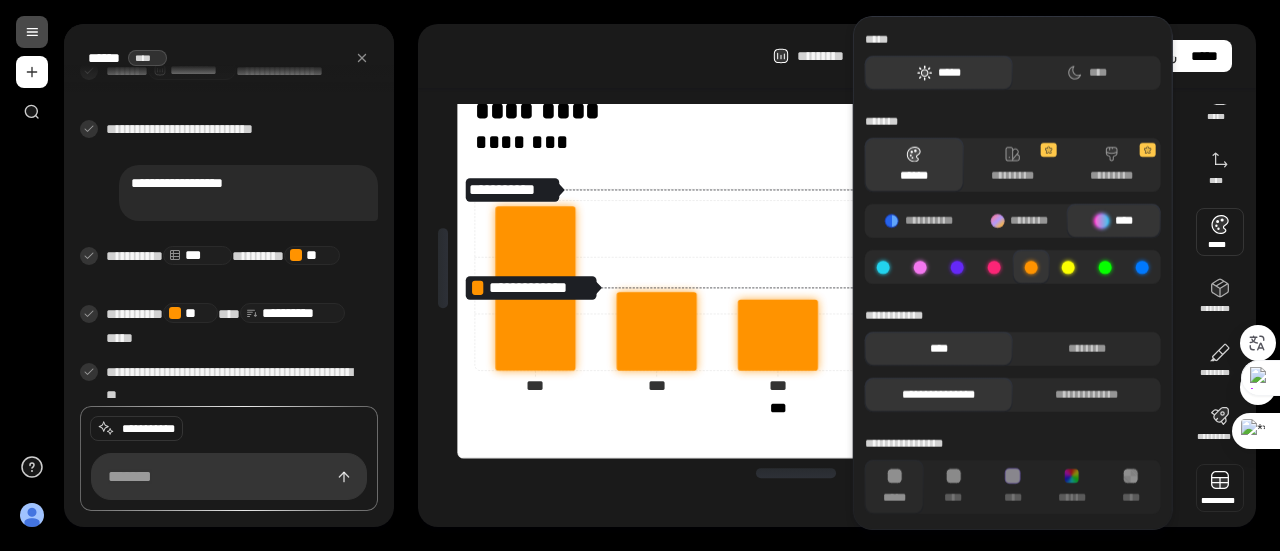 click at bounding box center (1220, 488) 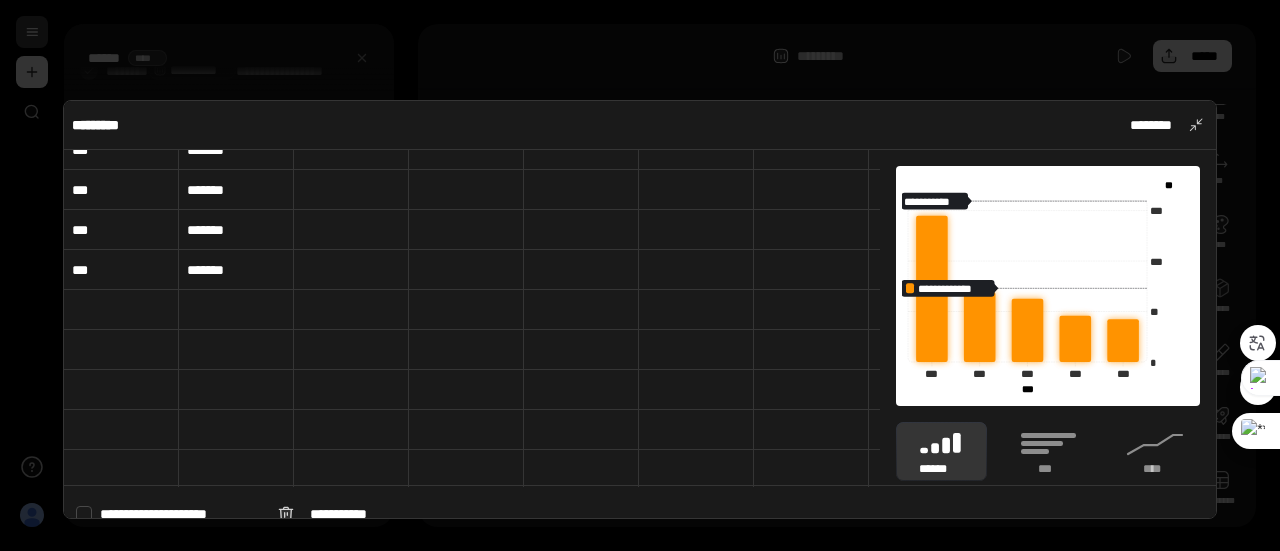 scroll, scrollTop: 0, scrollLeft: 0, axis: both 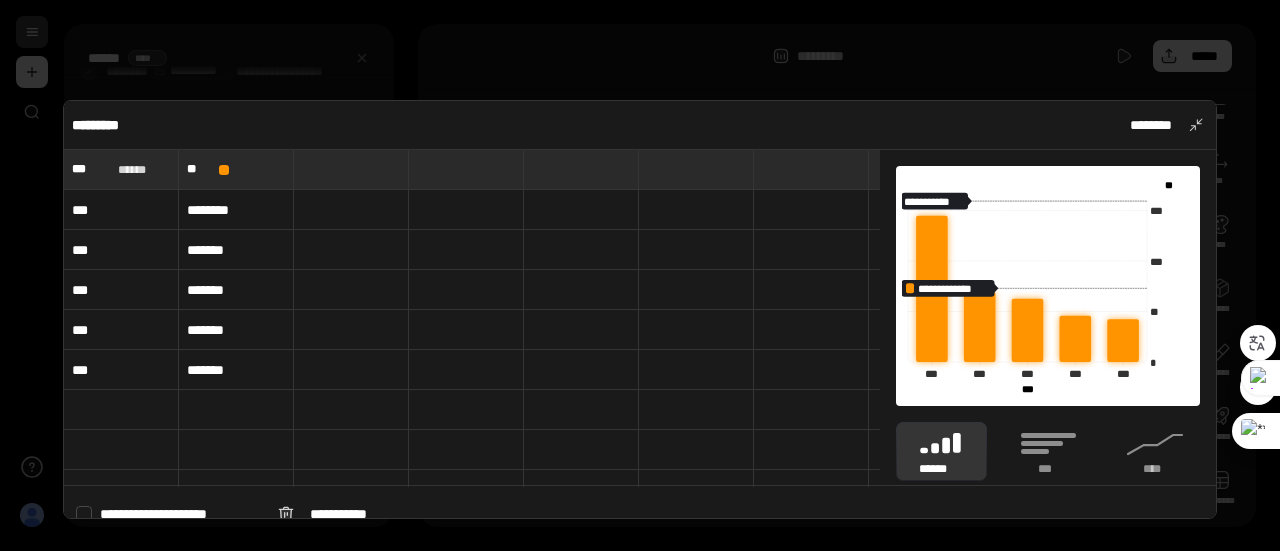 click at bounding box center (84, 514) 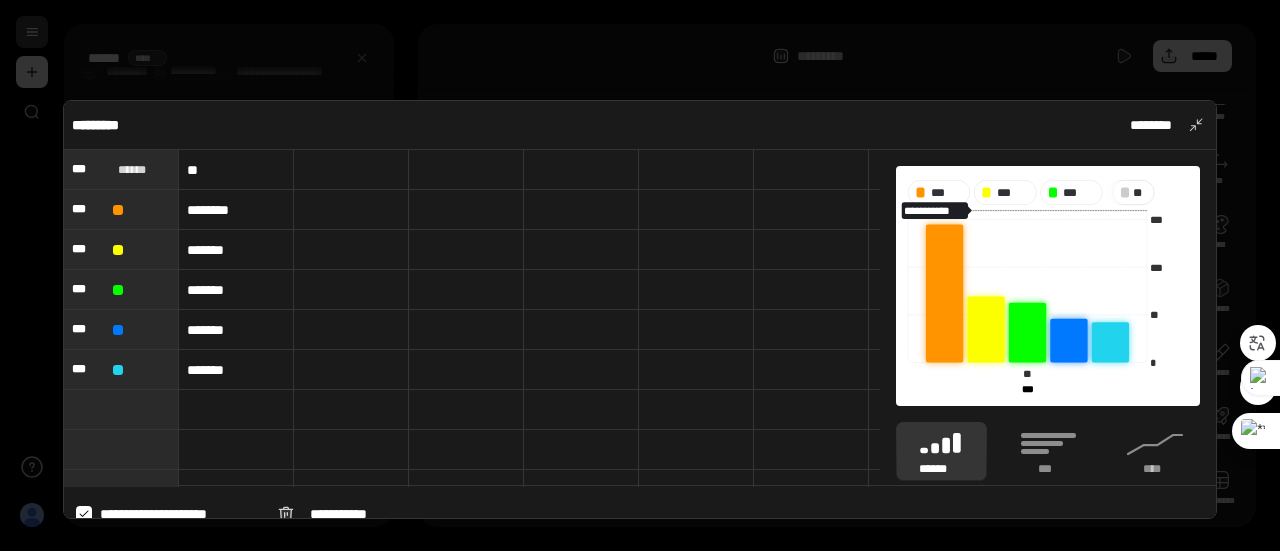 click 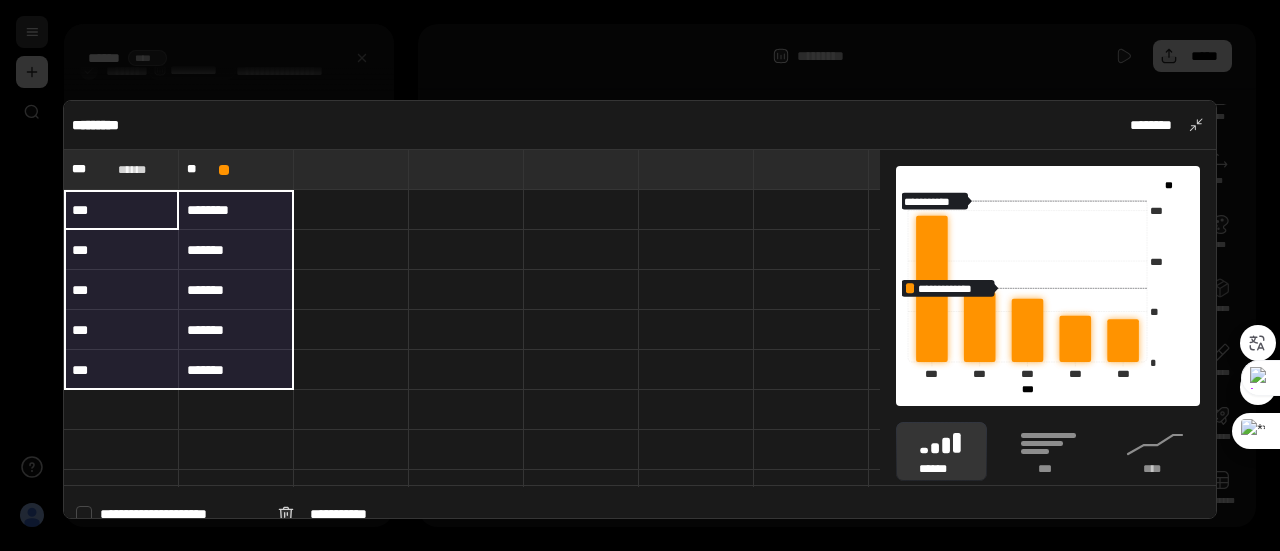 drag, startPoint x: 140, startPoint y: 203, endPoint x: 240, endPoint y: 371, distance: 195.5096 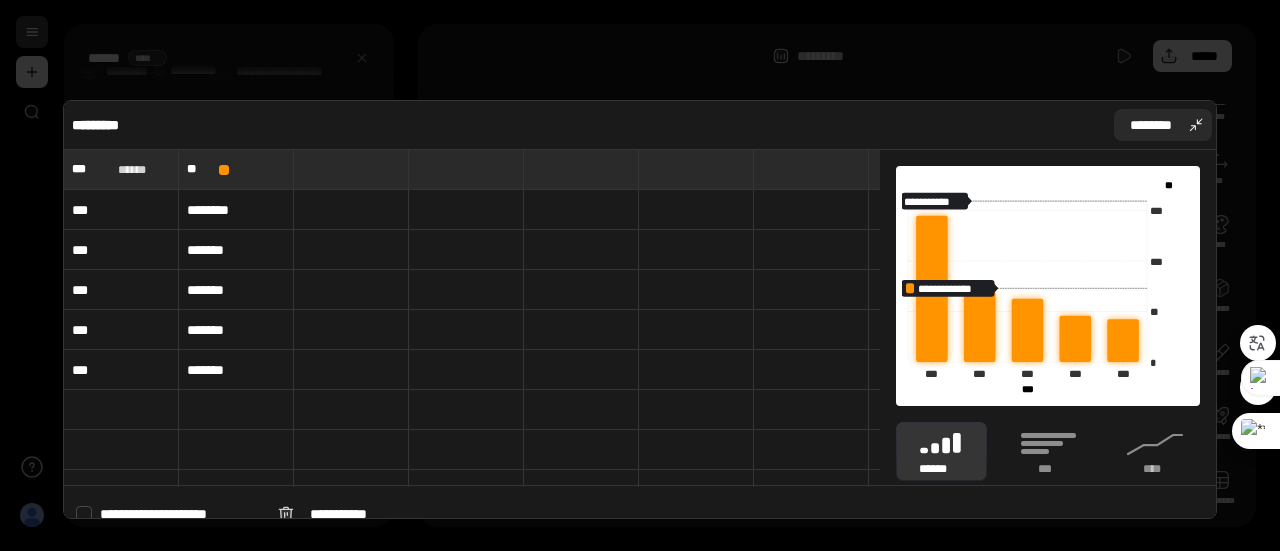 click on "********" at bounding box center [1163, 125] 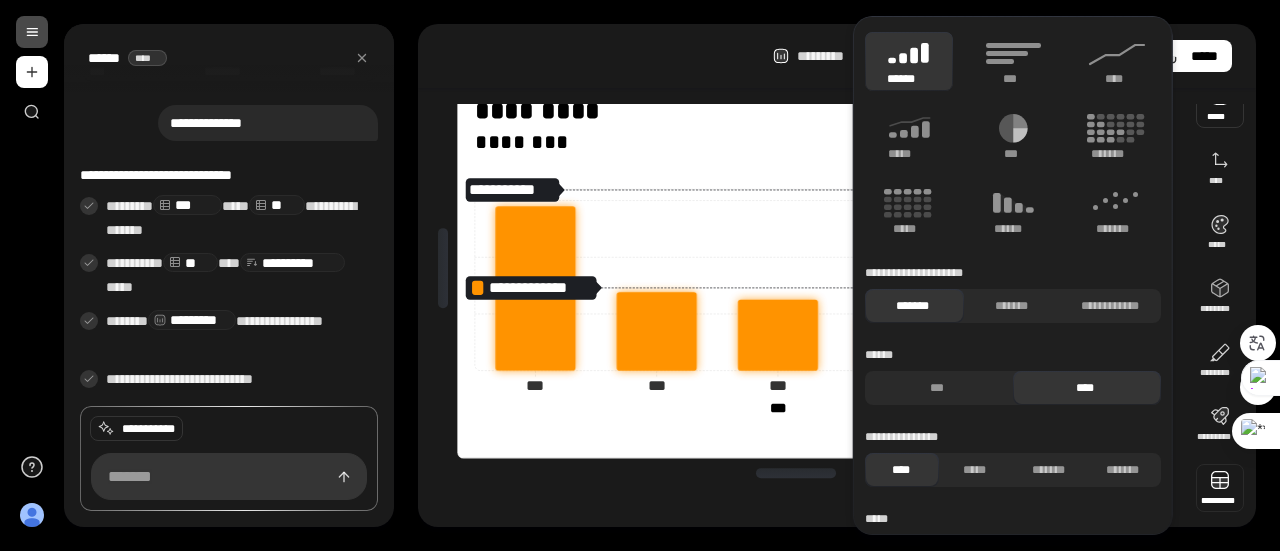scroll, scrollTop: 0, scrollLeft: 0, axis: both 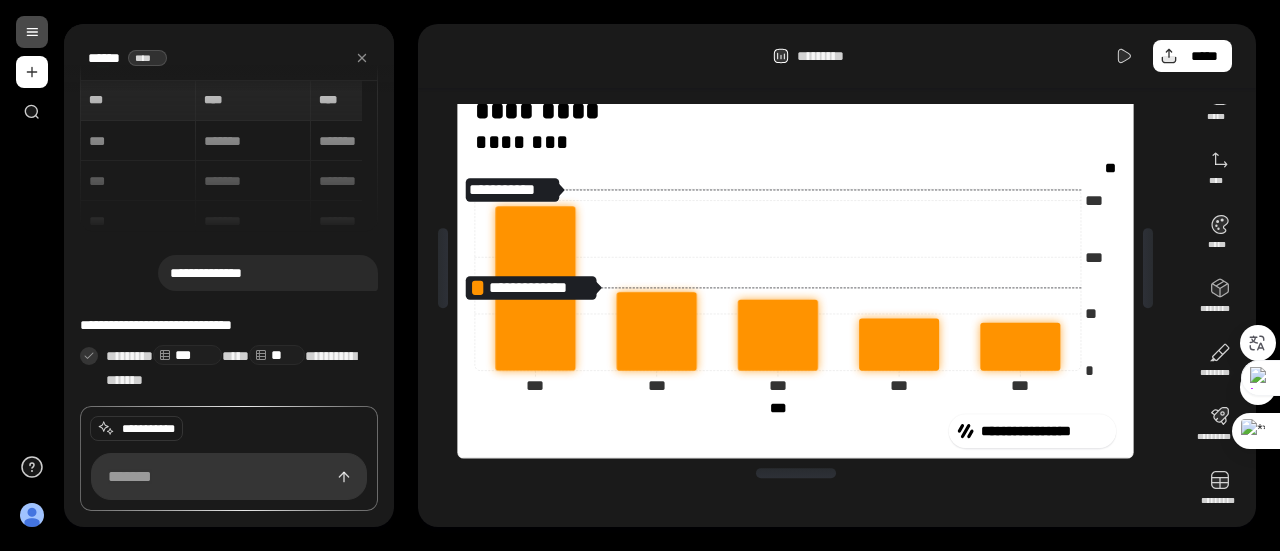 click on "*** *** **** **** **** **** ** ** *** ******* ******* ********* *** ******* ******* ********* *** ******* ******* ********* *** ******* ******* *********" at bounding box center (229, 156) 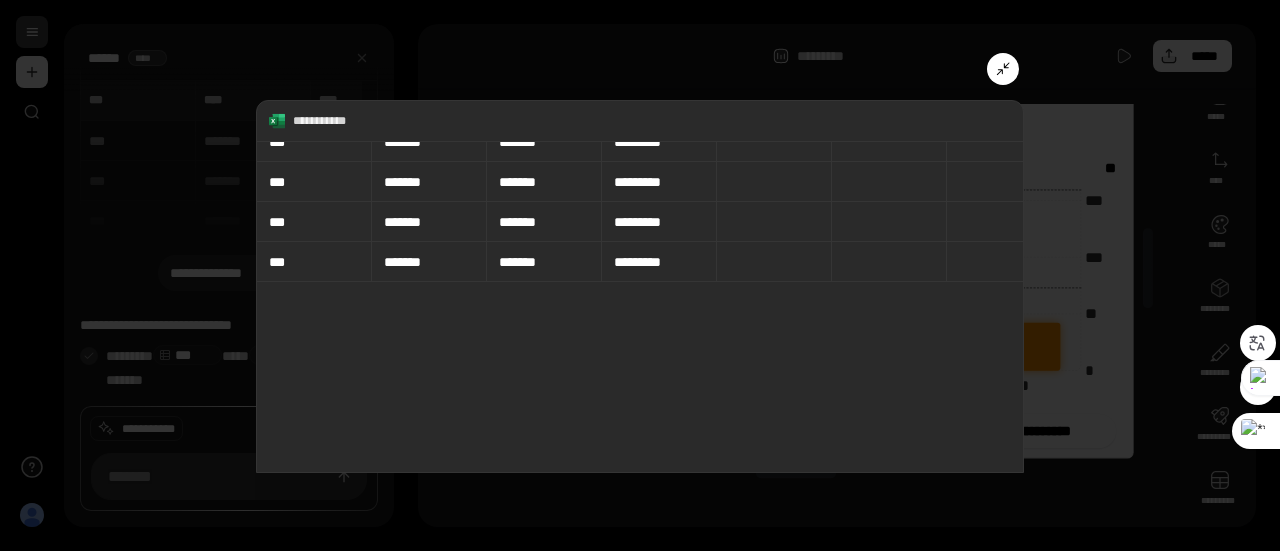 scroll, scrollTop: 0, scrollLeft: 0, axis: both 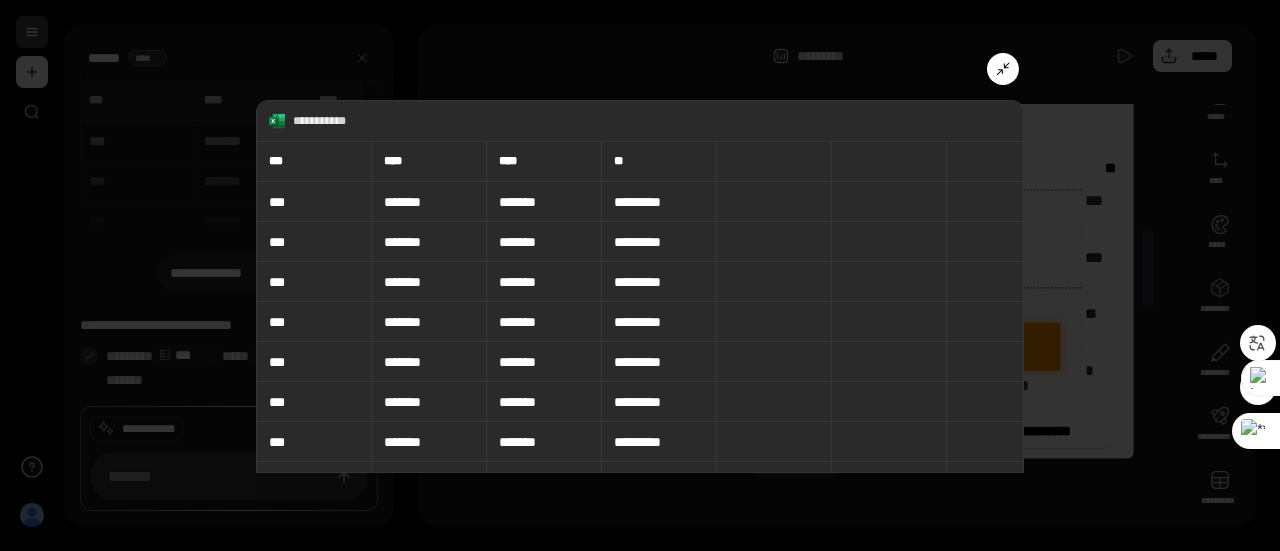 click on "**********" at bounding box center (640, 286) 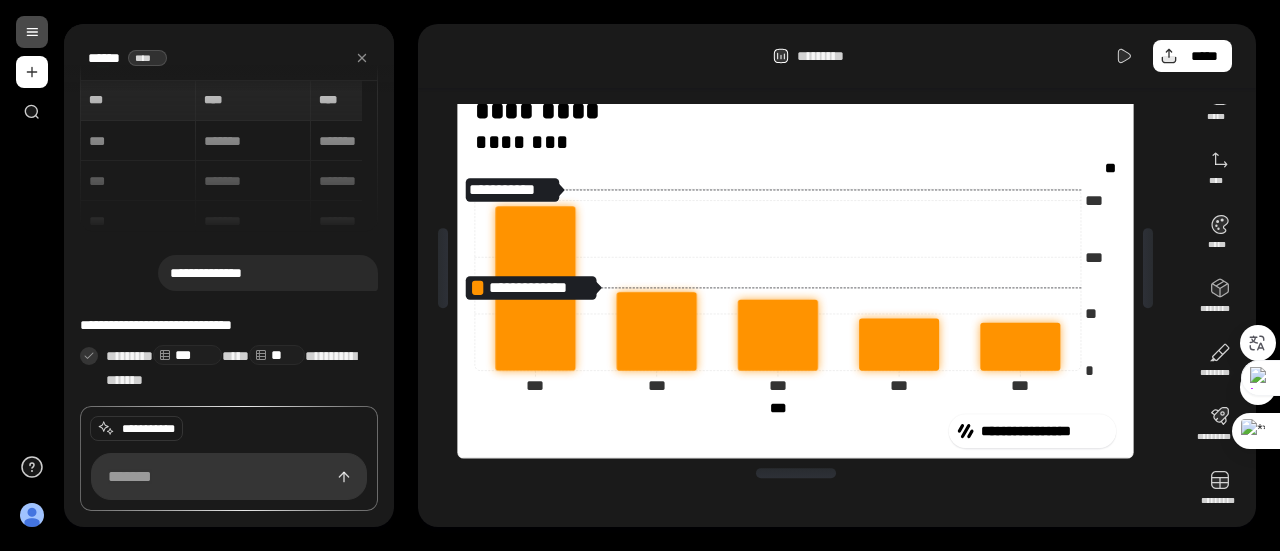 click on "*** *** **** **** **** **** ** ** *** ******* ******* ********* *** ******* ******* ********* *** ******* ******* ********* *** ******* ******* *********" at bounding box center (229, 156) 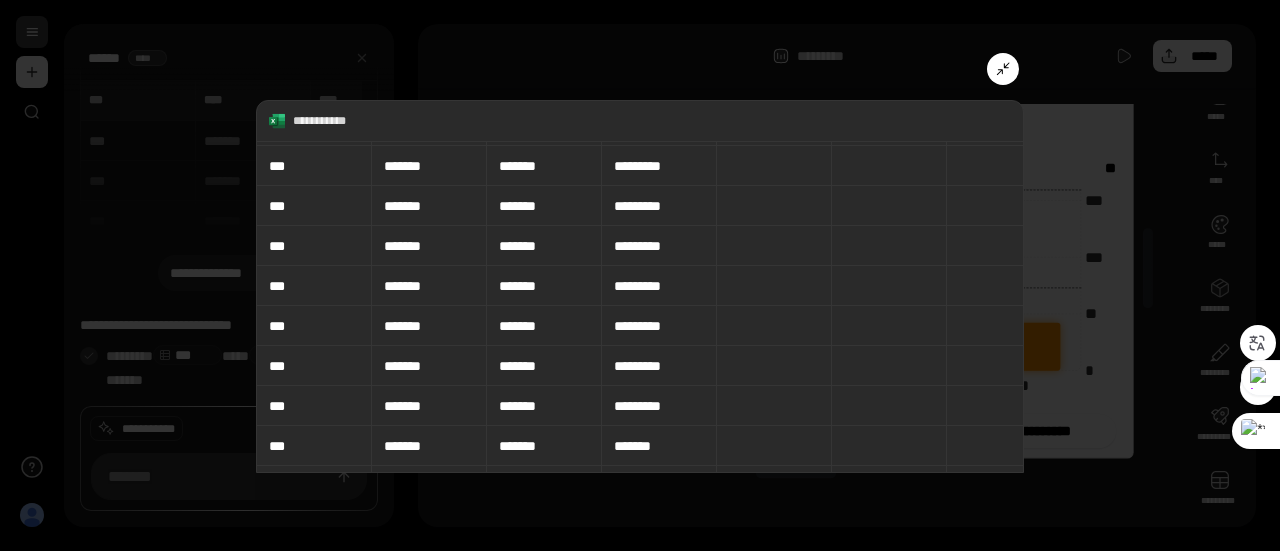 scroll, scrollTop: 1000, scrollLeft: 0, axis: vertical 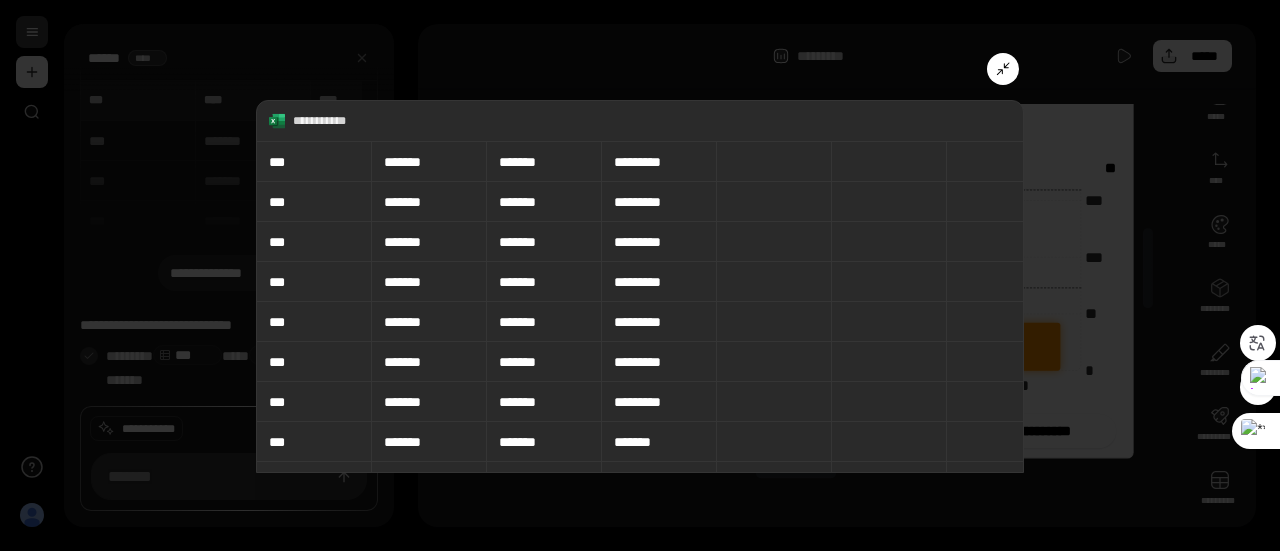 click on "**********" at bounding box center (640, 286) 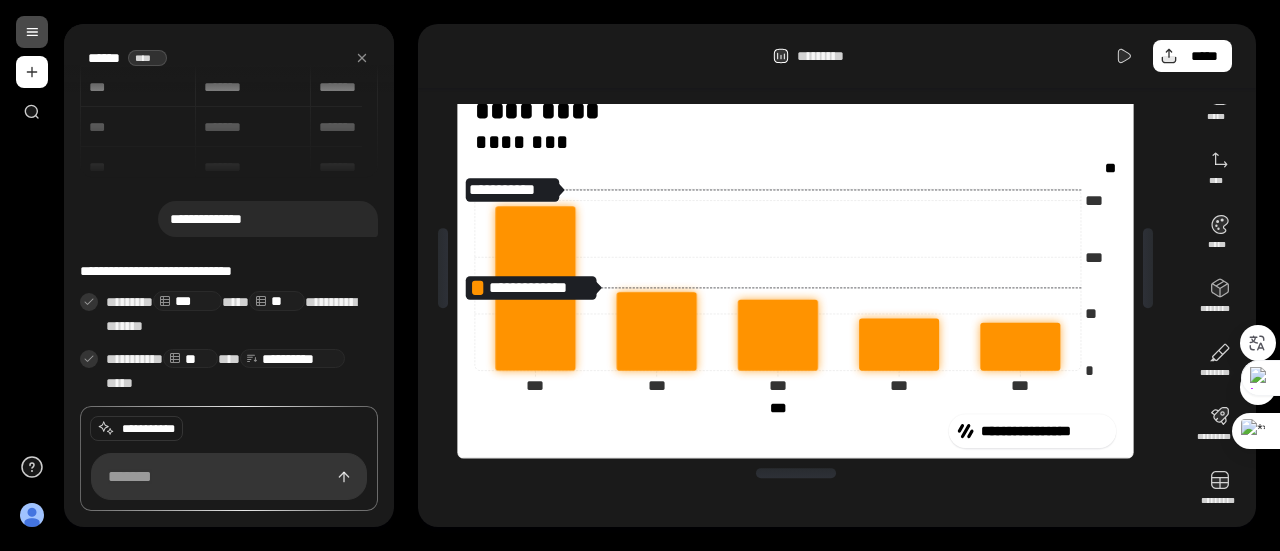 scroll, scrollTop: 100, scrollLeft: 0, axis: vertical 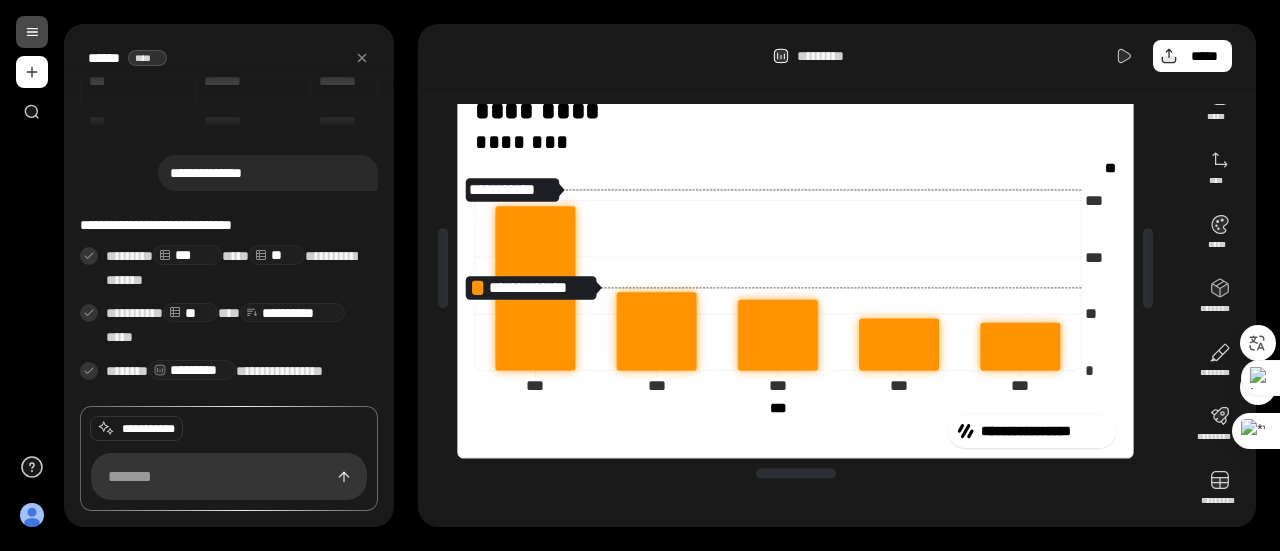 click on "**********" at bounding box center (229, 214) 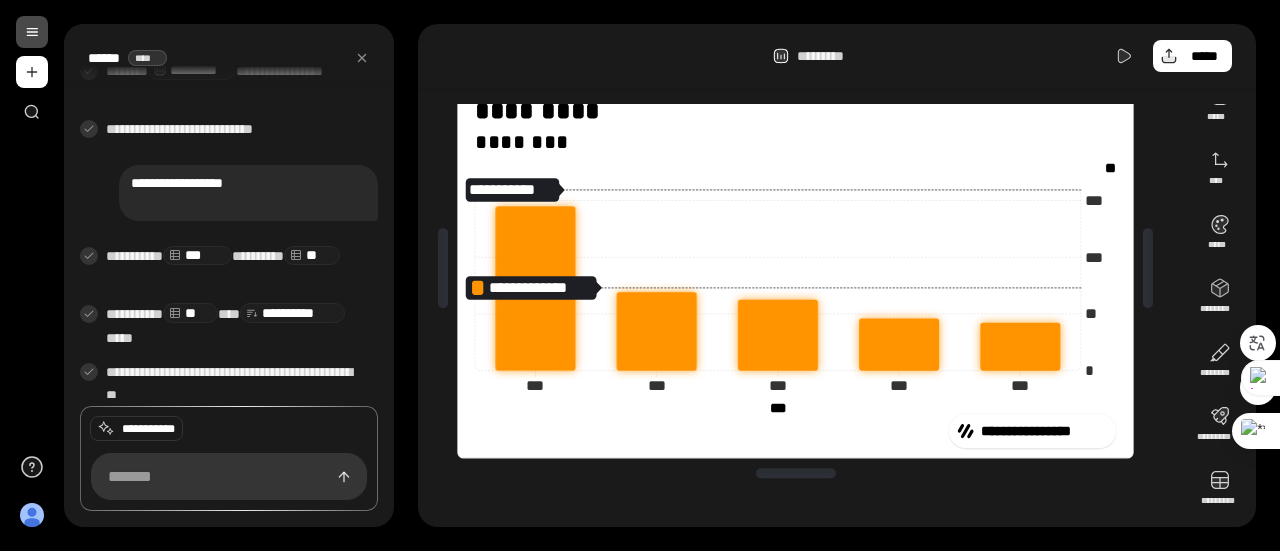 click on "**********" at bounding box center (248, 193) 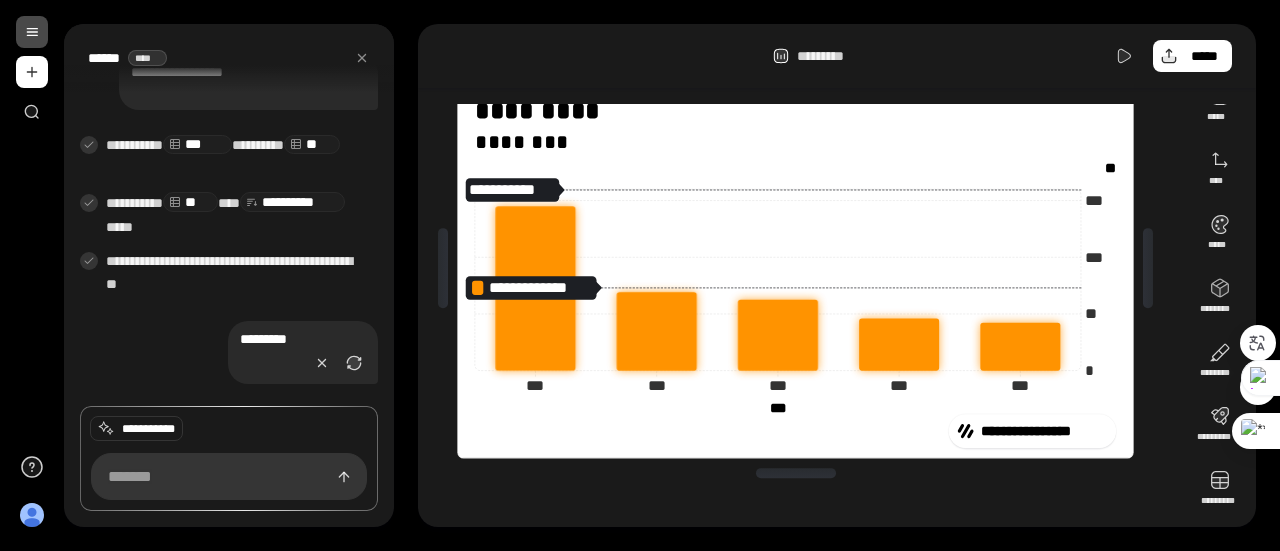 scroll, scrollTop: 577, scrollLeft: 0, axis: vertical 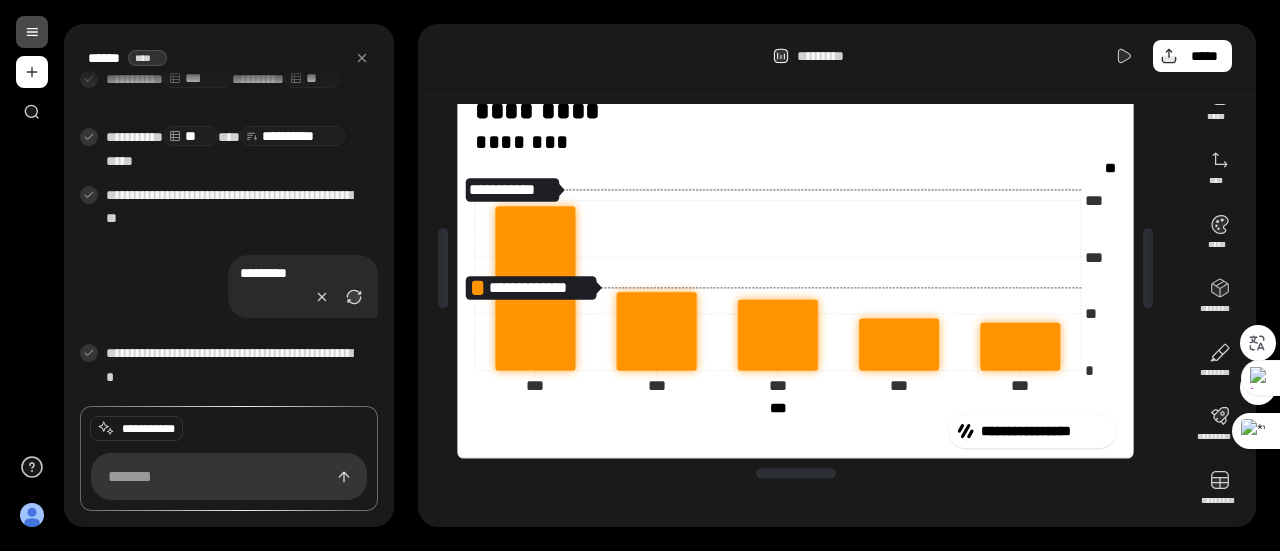 click on "**********" at bounding box center [229, 429] 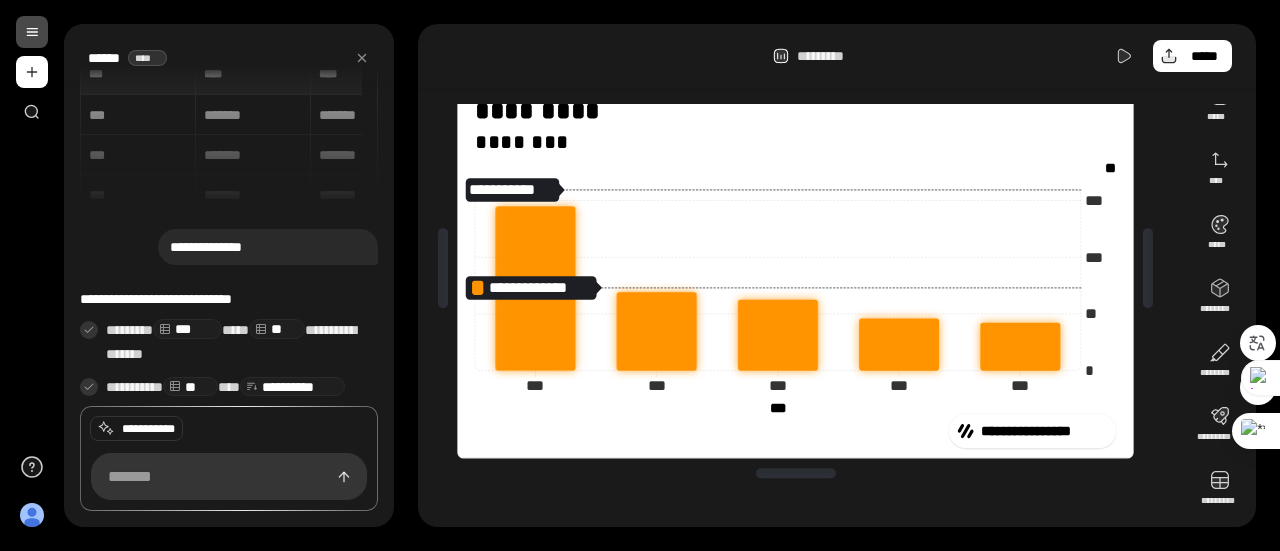scroll, scrollTop: 0, scrollLeft: 0, axis: both 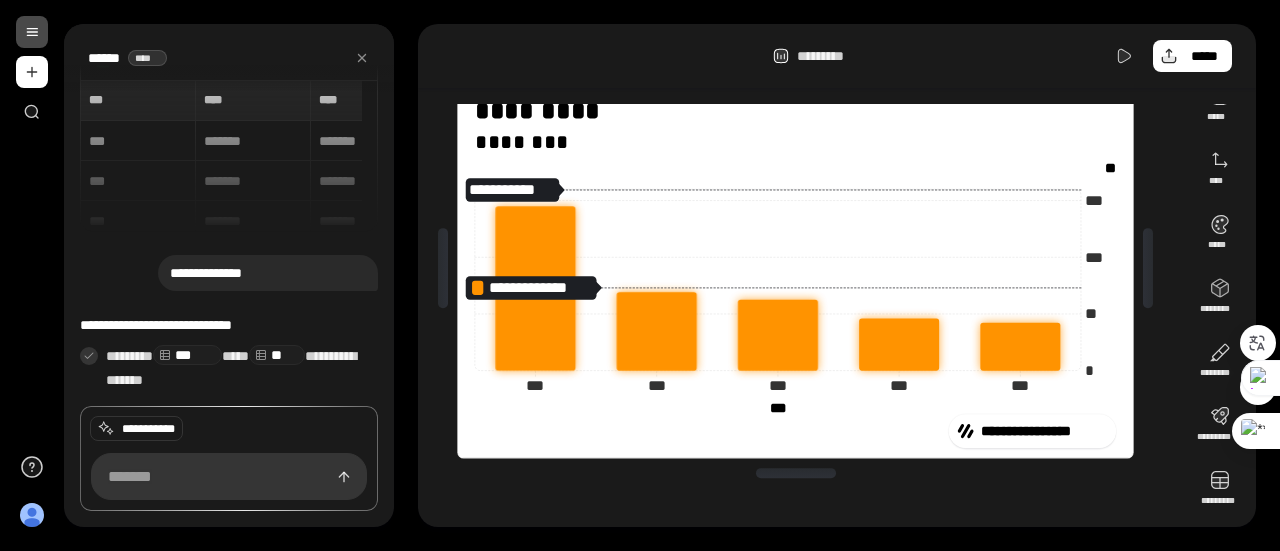 click on "**********" at bounding box center (268, 273) 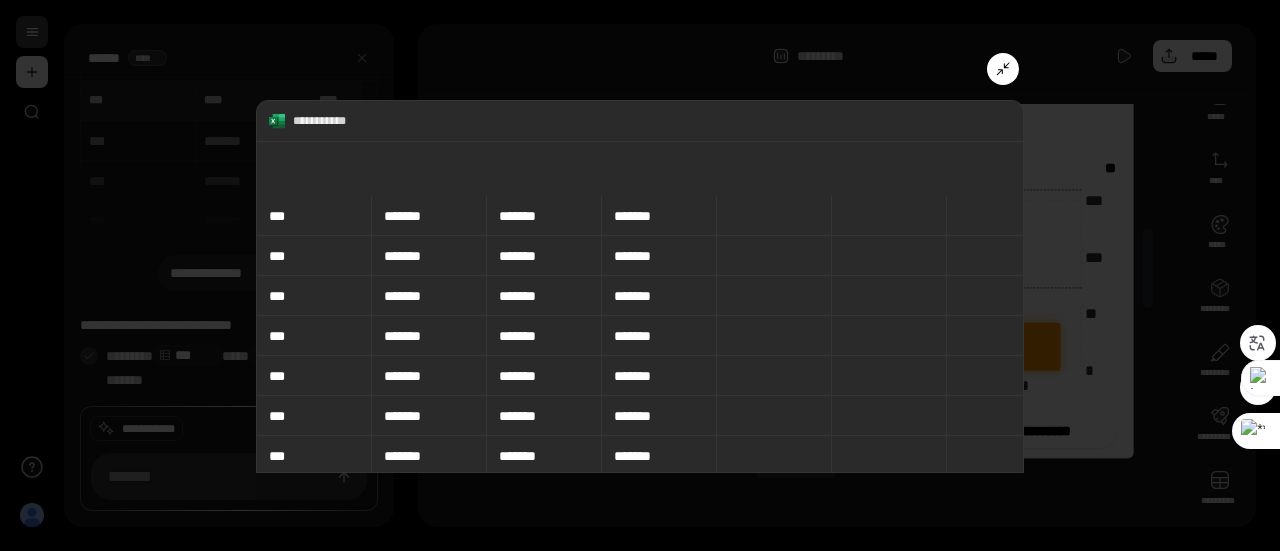 scroll, scrollTop: 2300, scrollLeft: 0, axis: vertical 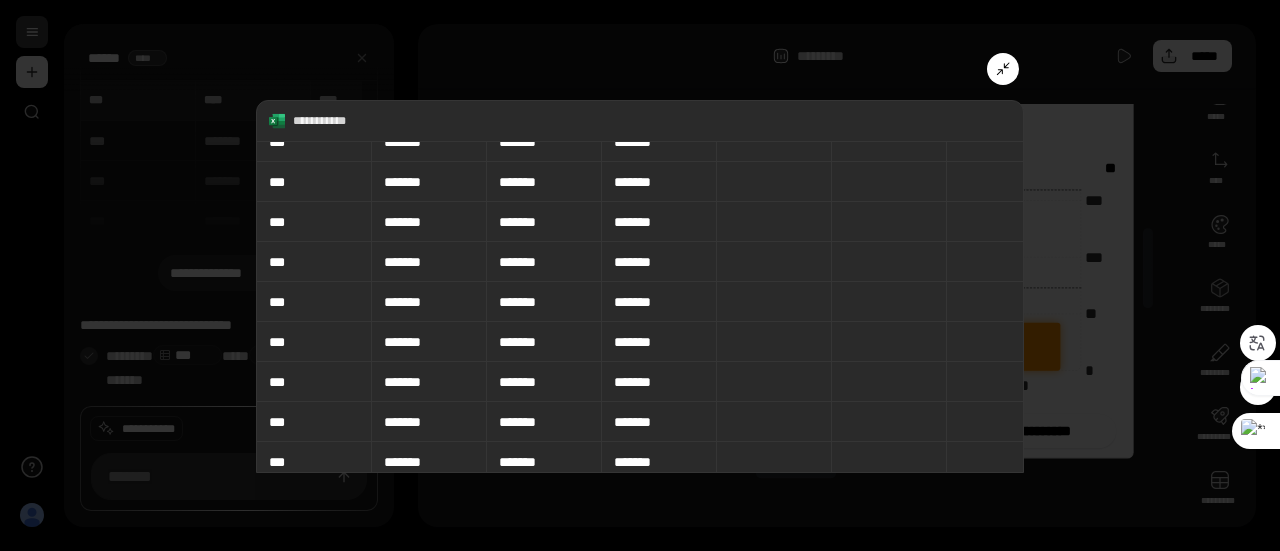click on "**********" at bounding box center [640, 286] 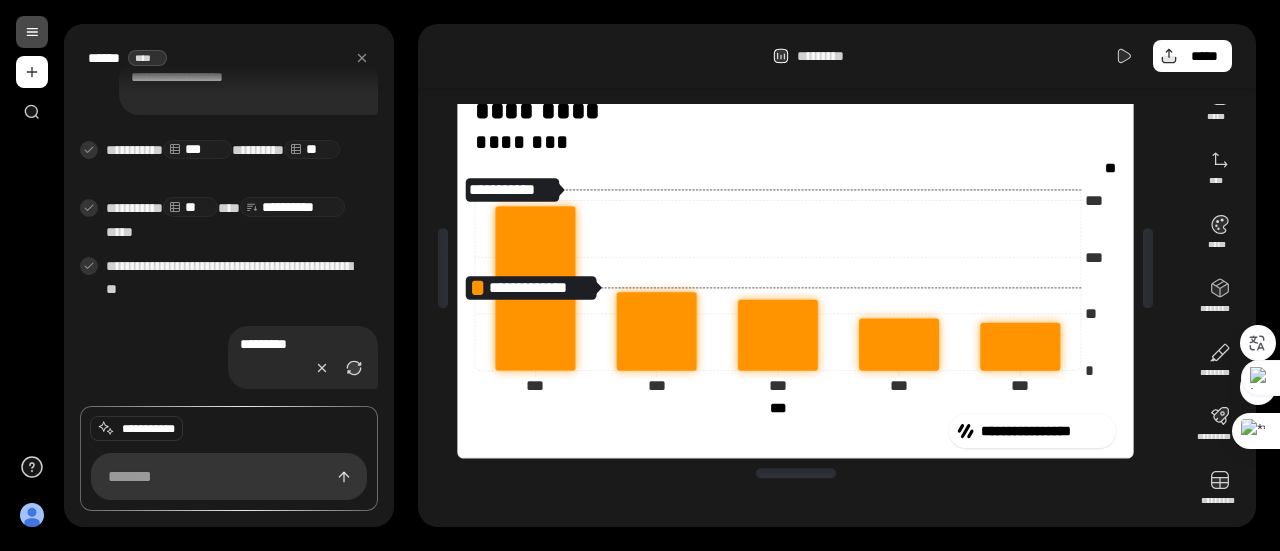 scroll, scrollTop: 577, scrollLeft: 0, axis: vertical 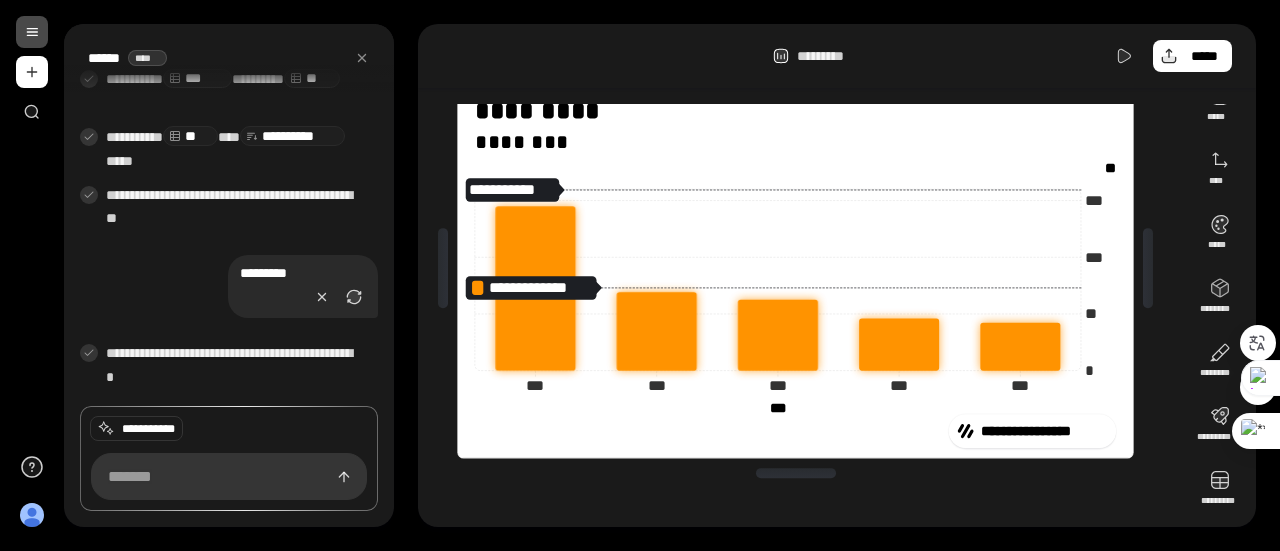 click on "**********" at bounding box center [234, 366] 